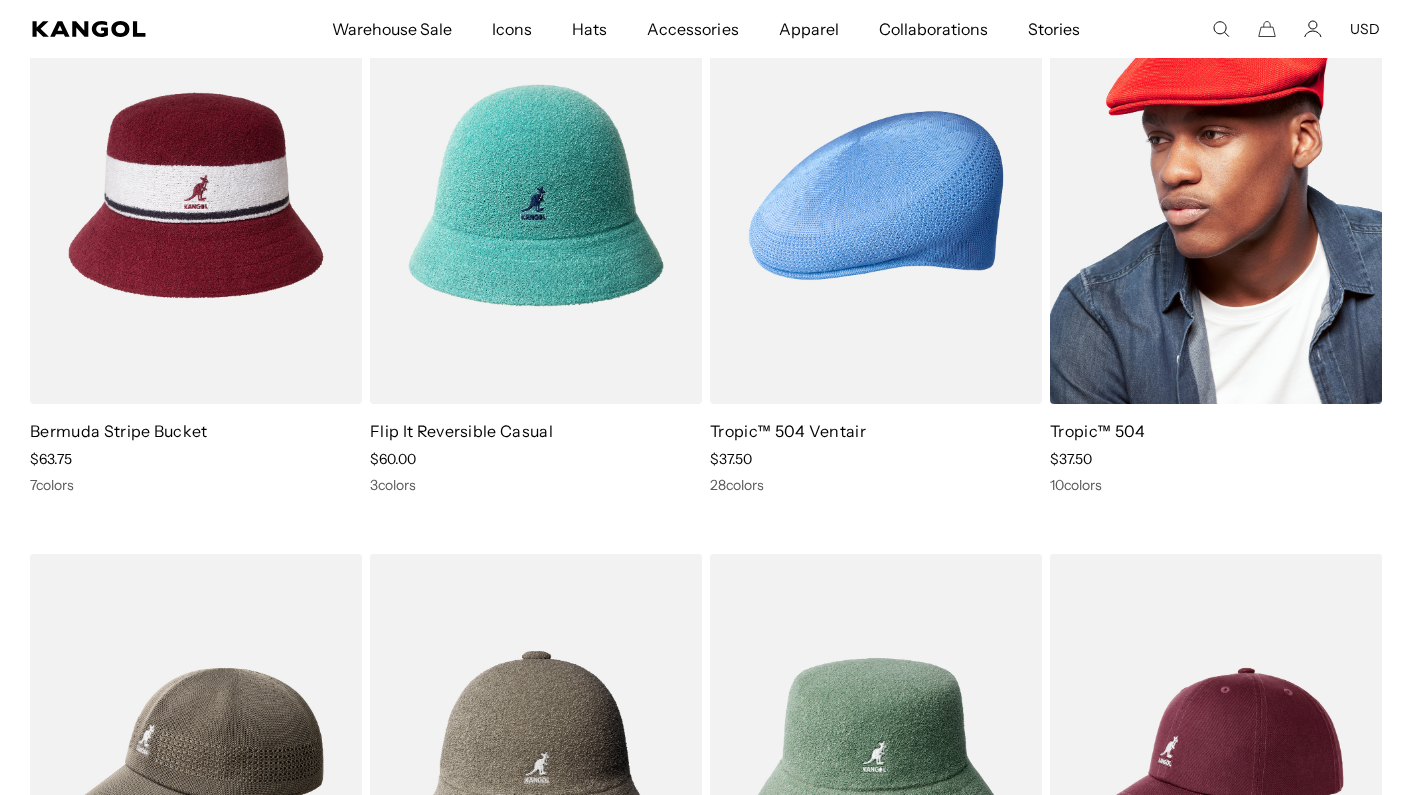 scroll, scrollTop: 800, scrollLeft: 0, axis: vertical 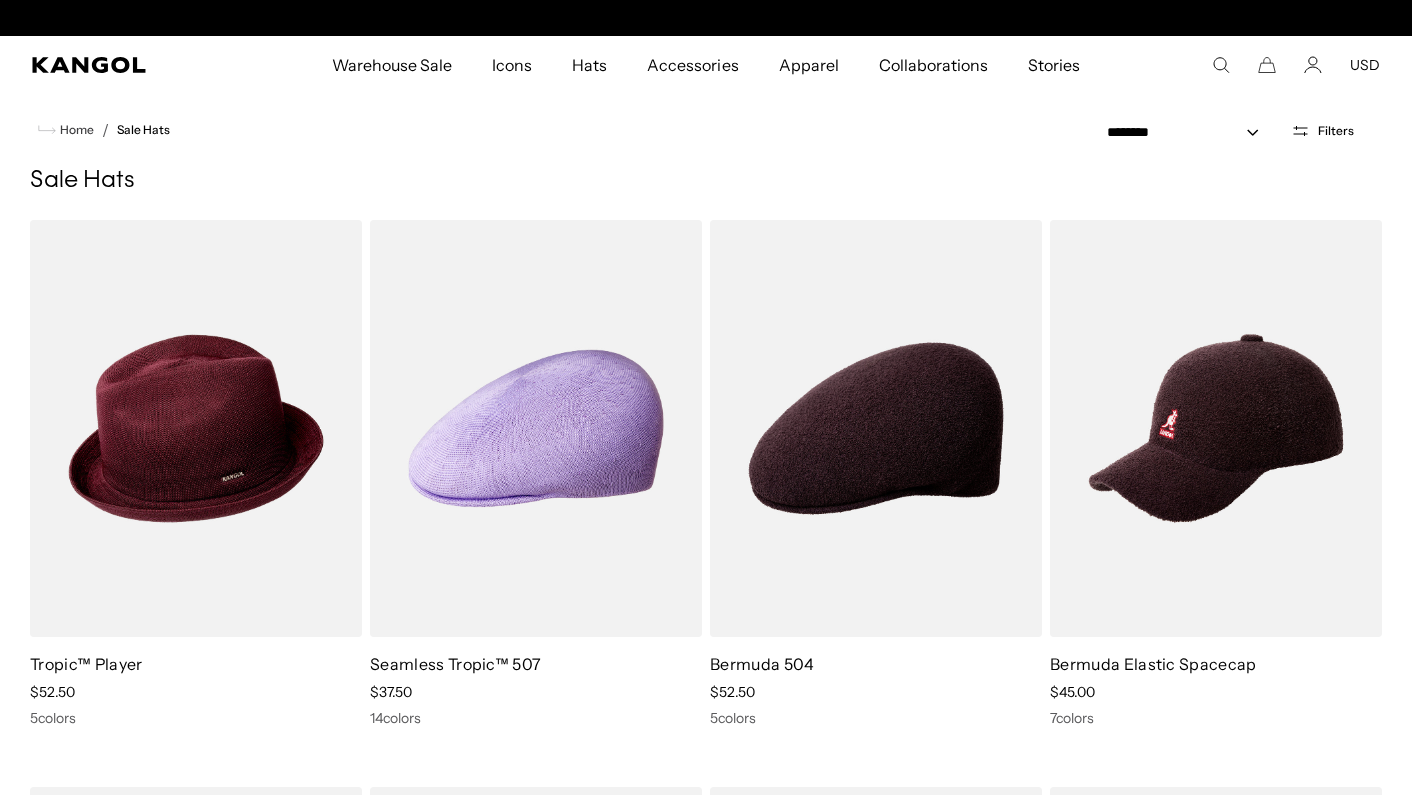 click 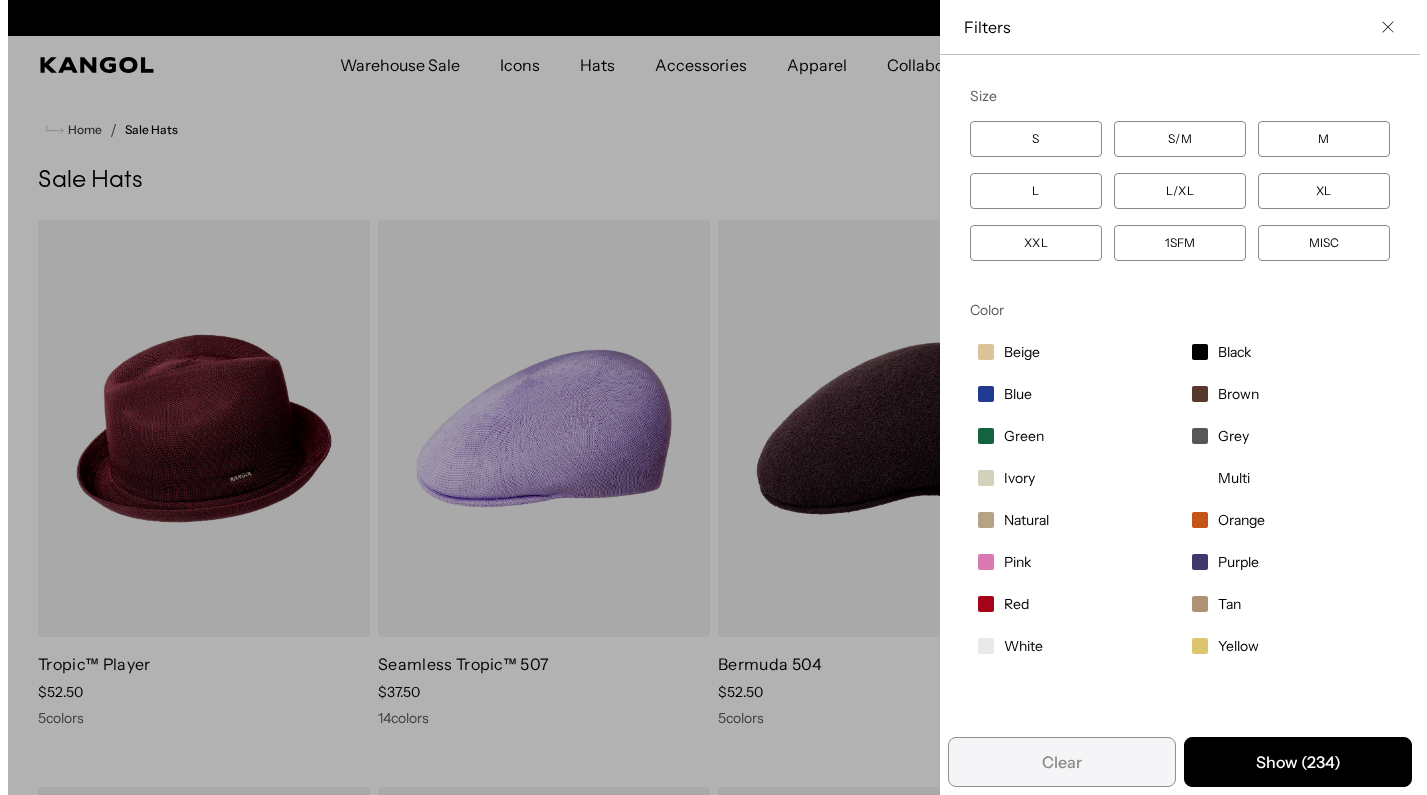 scroll, scrollTop: 0, scrollLeft: 412, axis: horizontal 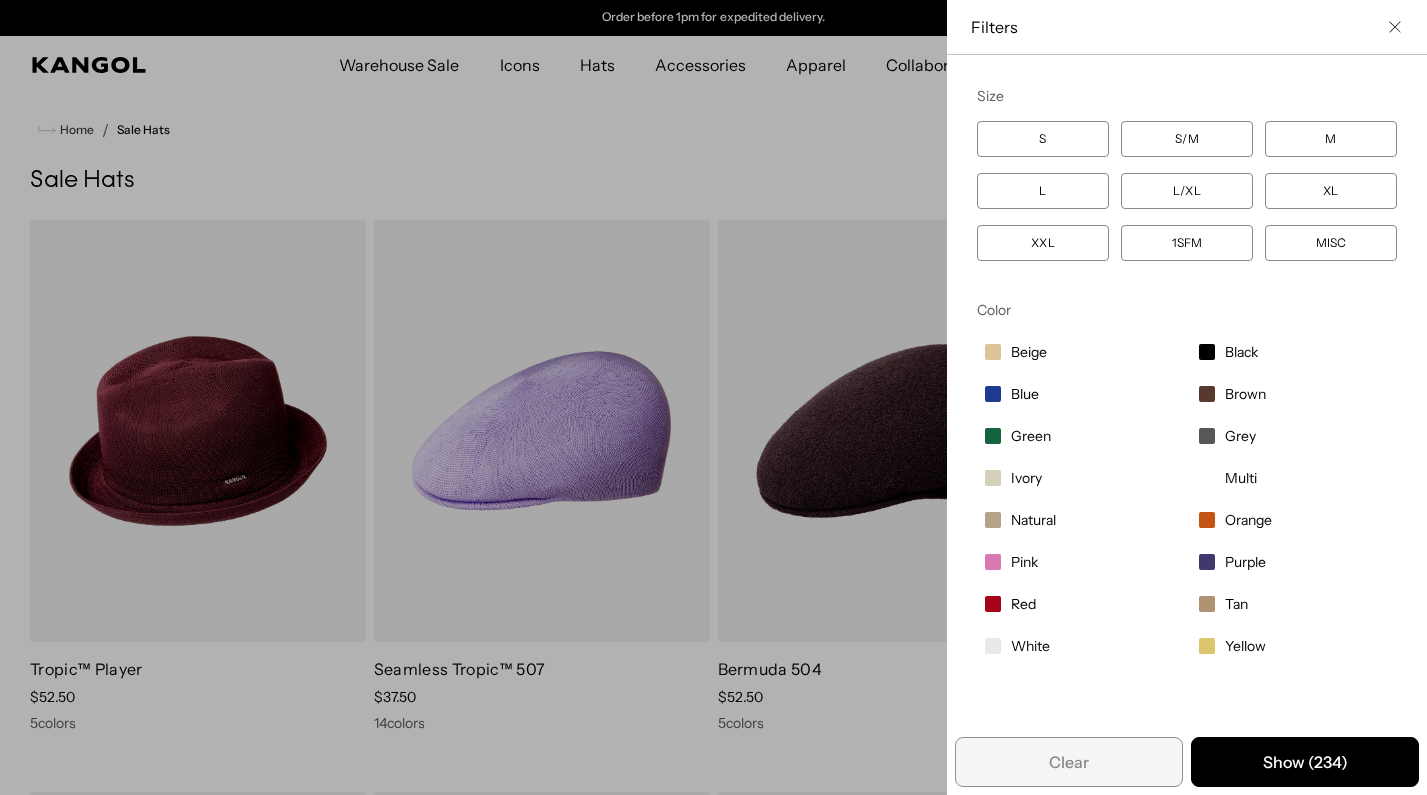 click on "XL" at bounding box center (1331, 191) 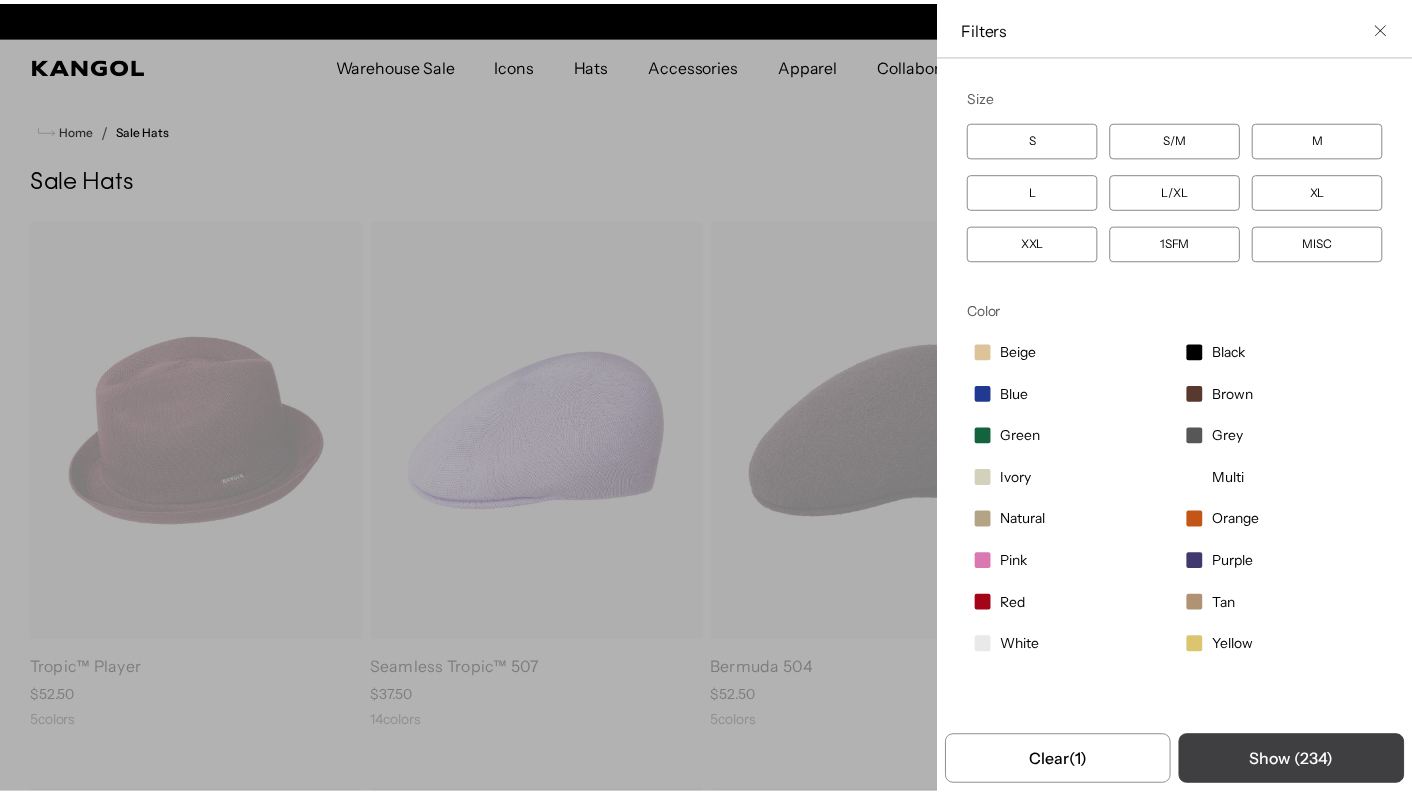 scroll, scrollTop: 0, scrollLeft: 0, axis: both 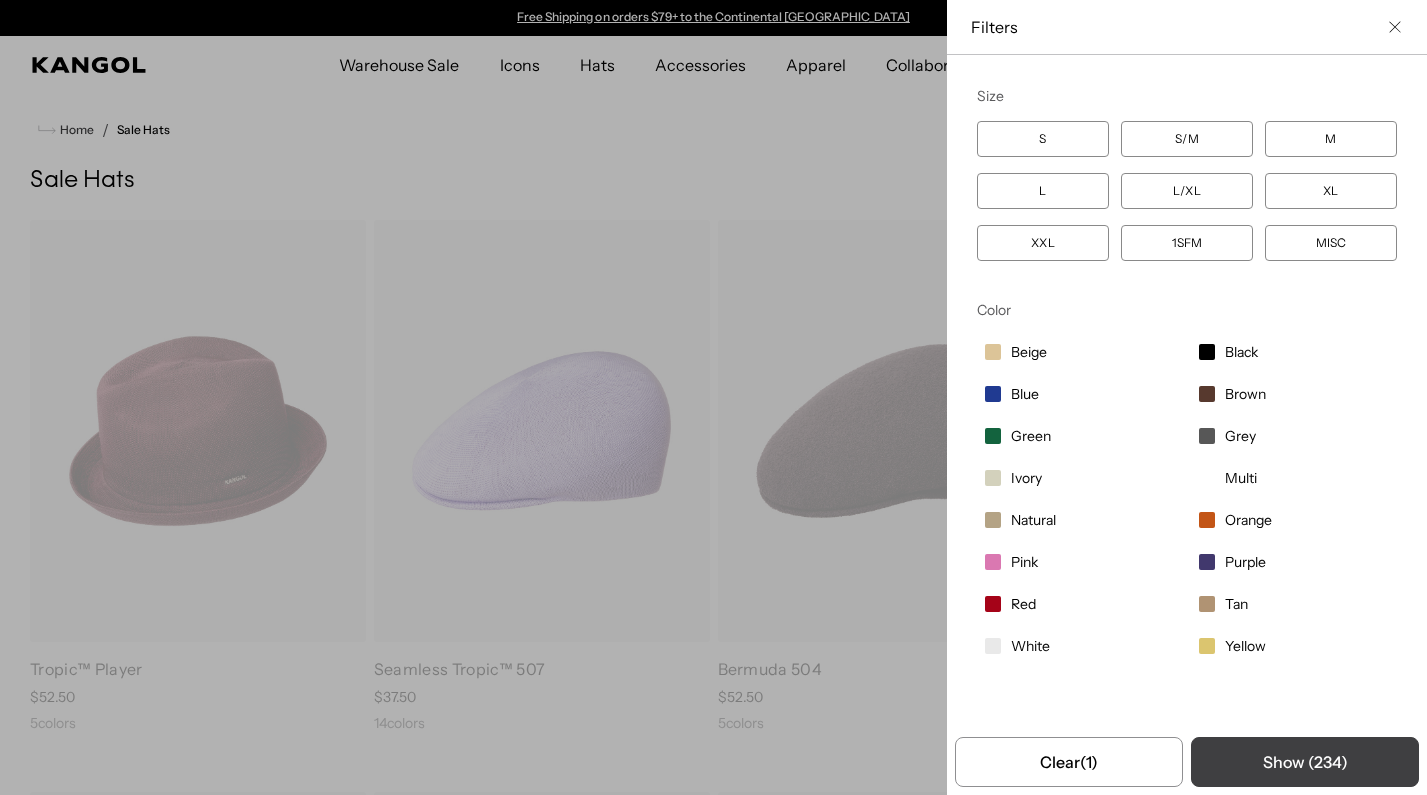 click on "Show ( 234 )" at bounding box center (1305, 762) 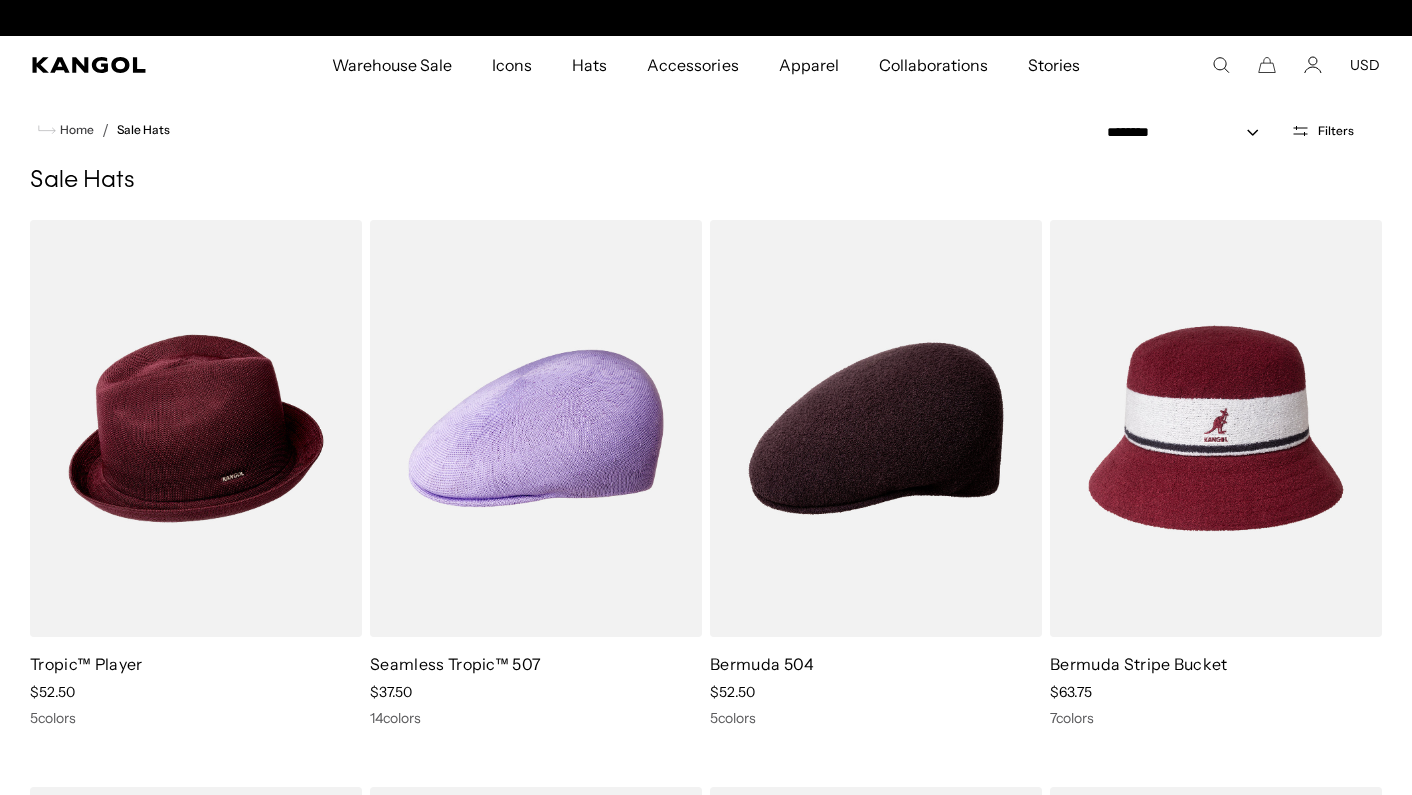 scroll, scrollTop: 0, scrollLeft: 0, axis: both 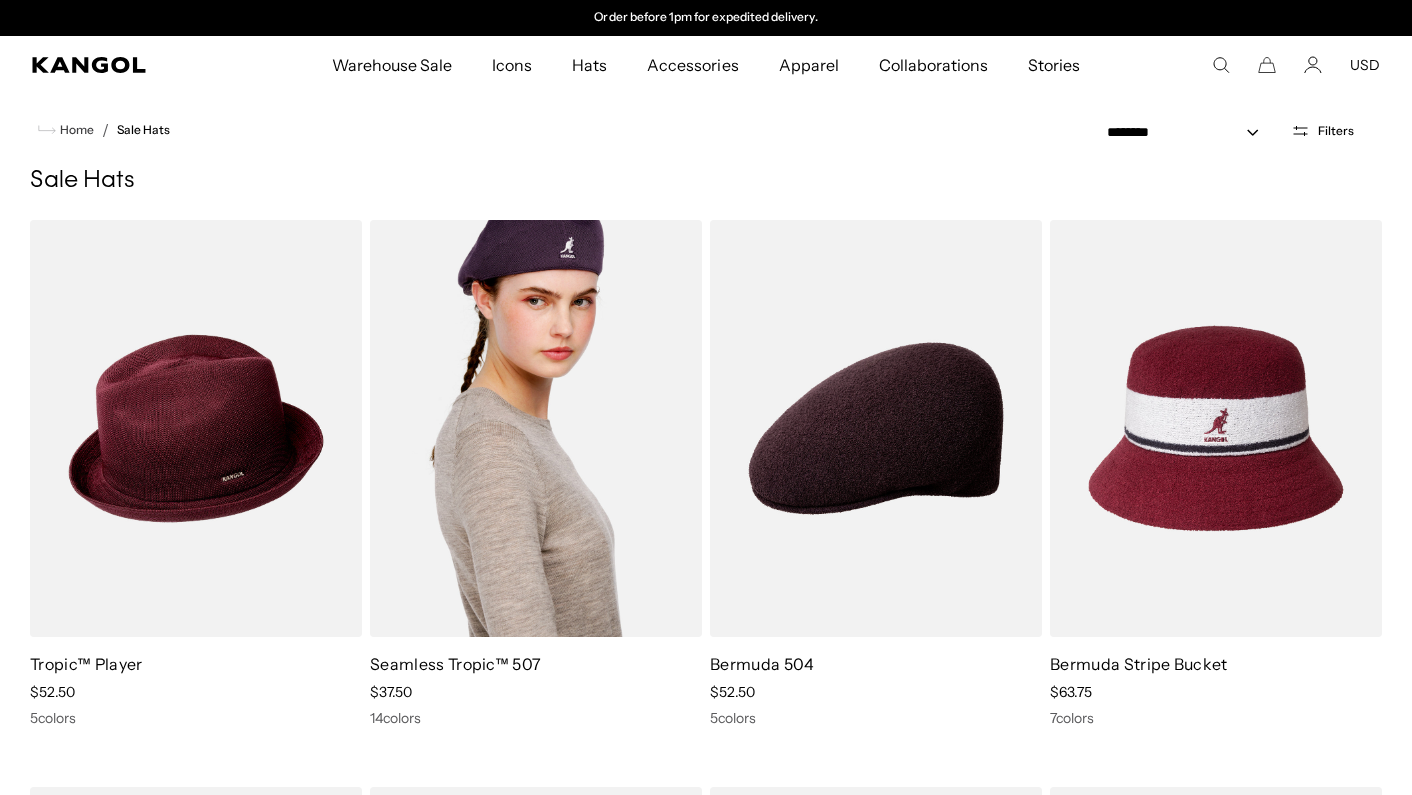 type 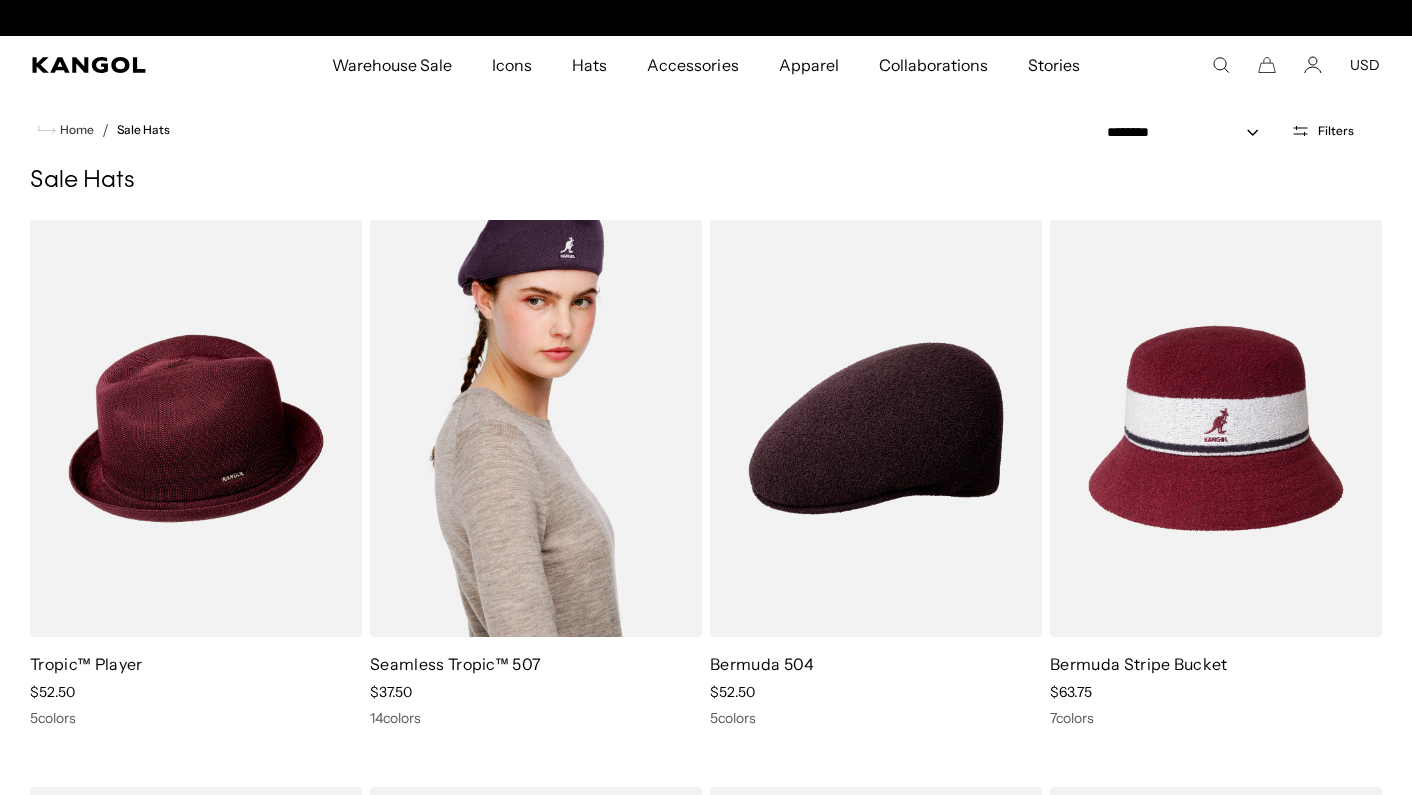 scroll, scrollTop: 0, scrollLeft: 0, axis: both 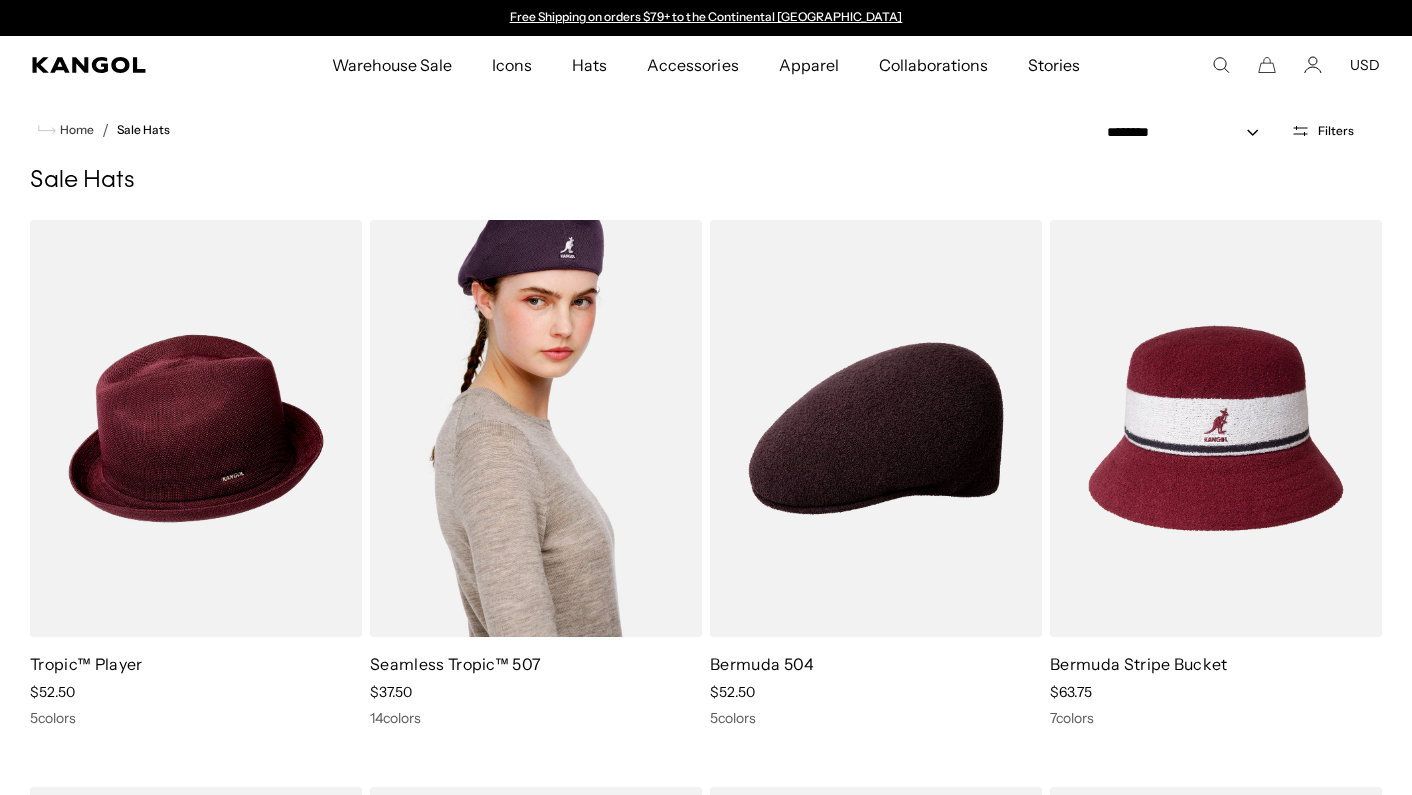 click at bounding box center [536, 428] 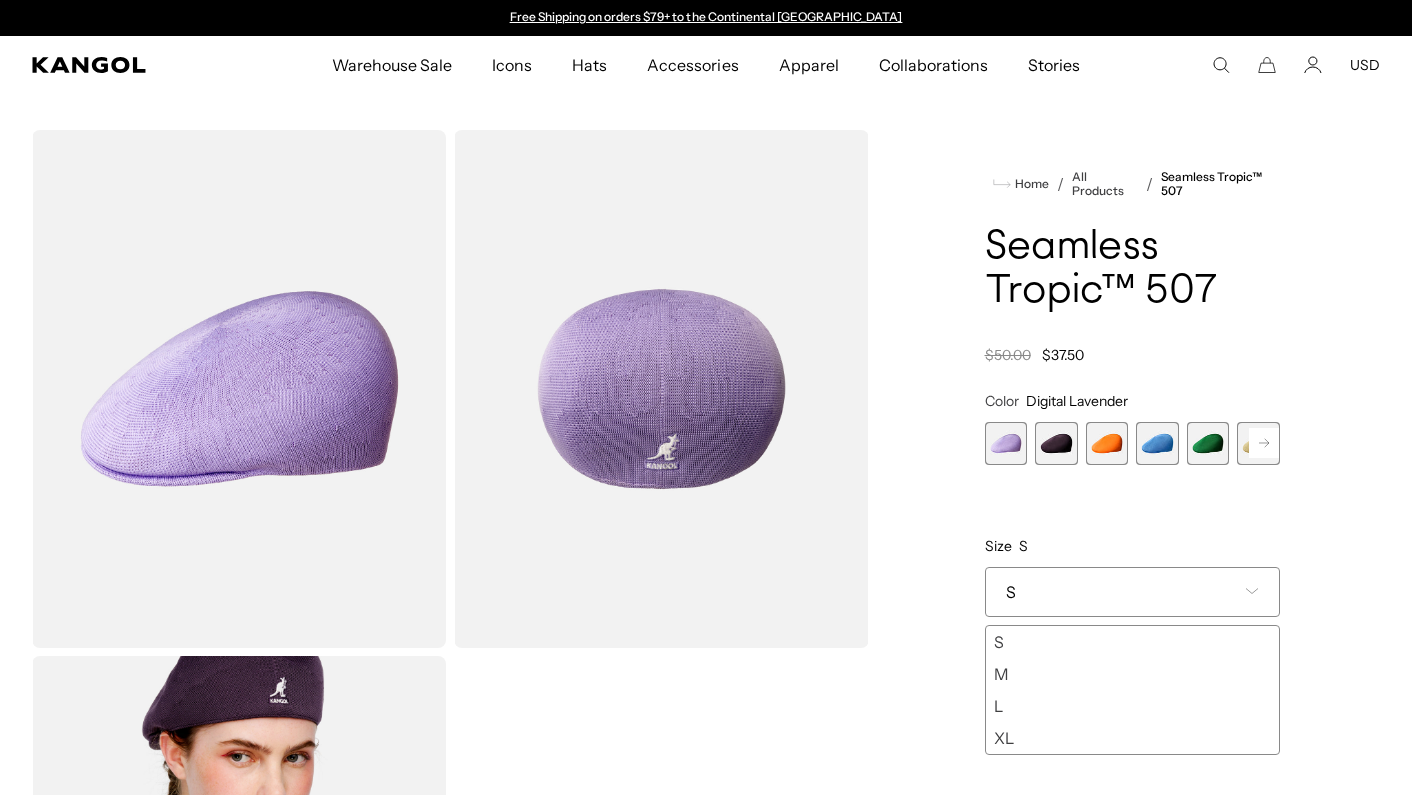 scroll, scrollTop: 0, scrollLeft: 0, axis: both 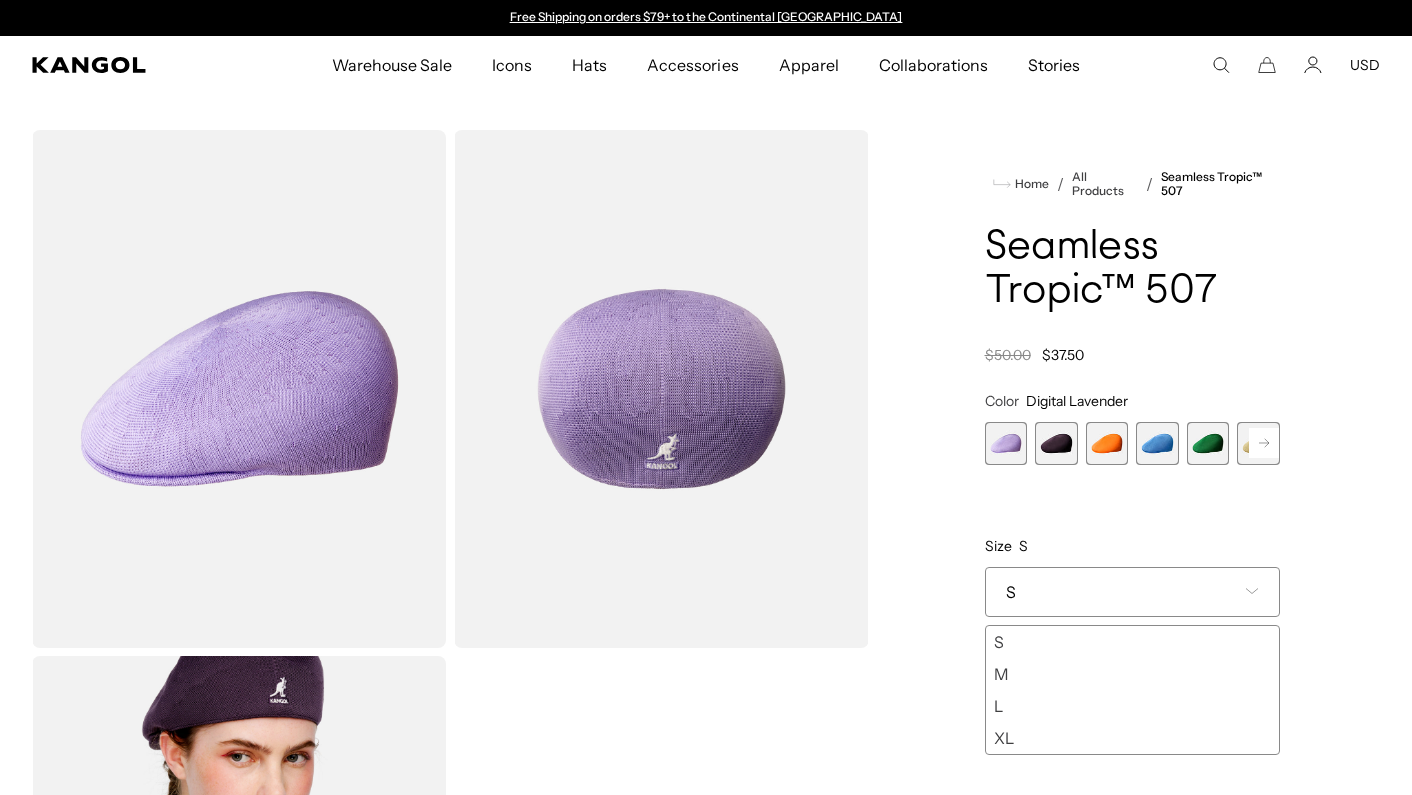 click on "XL" at bounding box center (1133, 738) 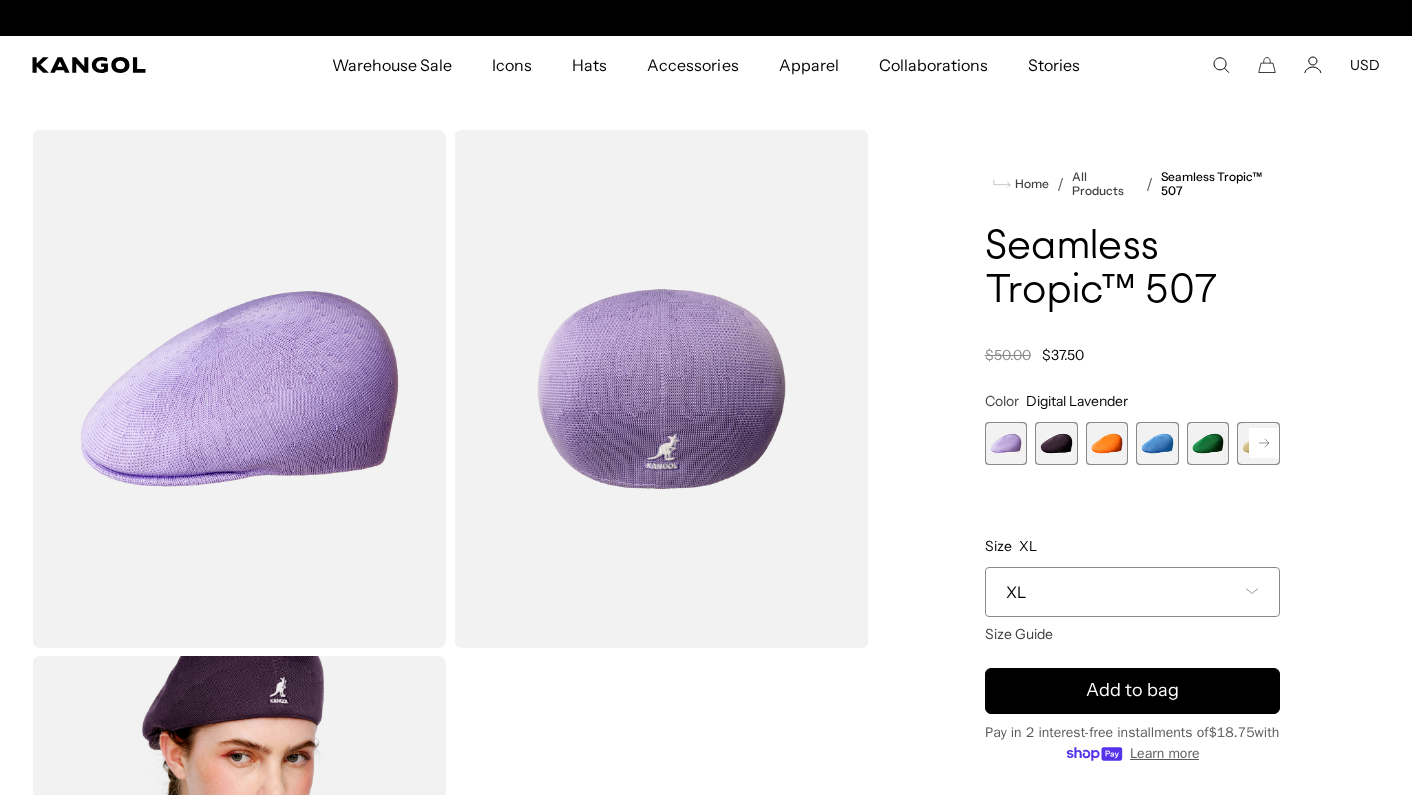 scroll, scrollTop: 0, scrollLeft: 0, axis: both 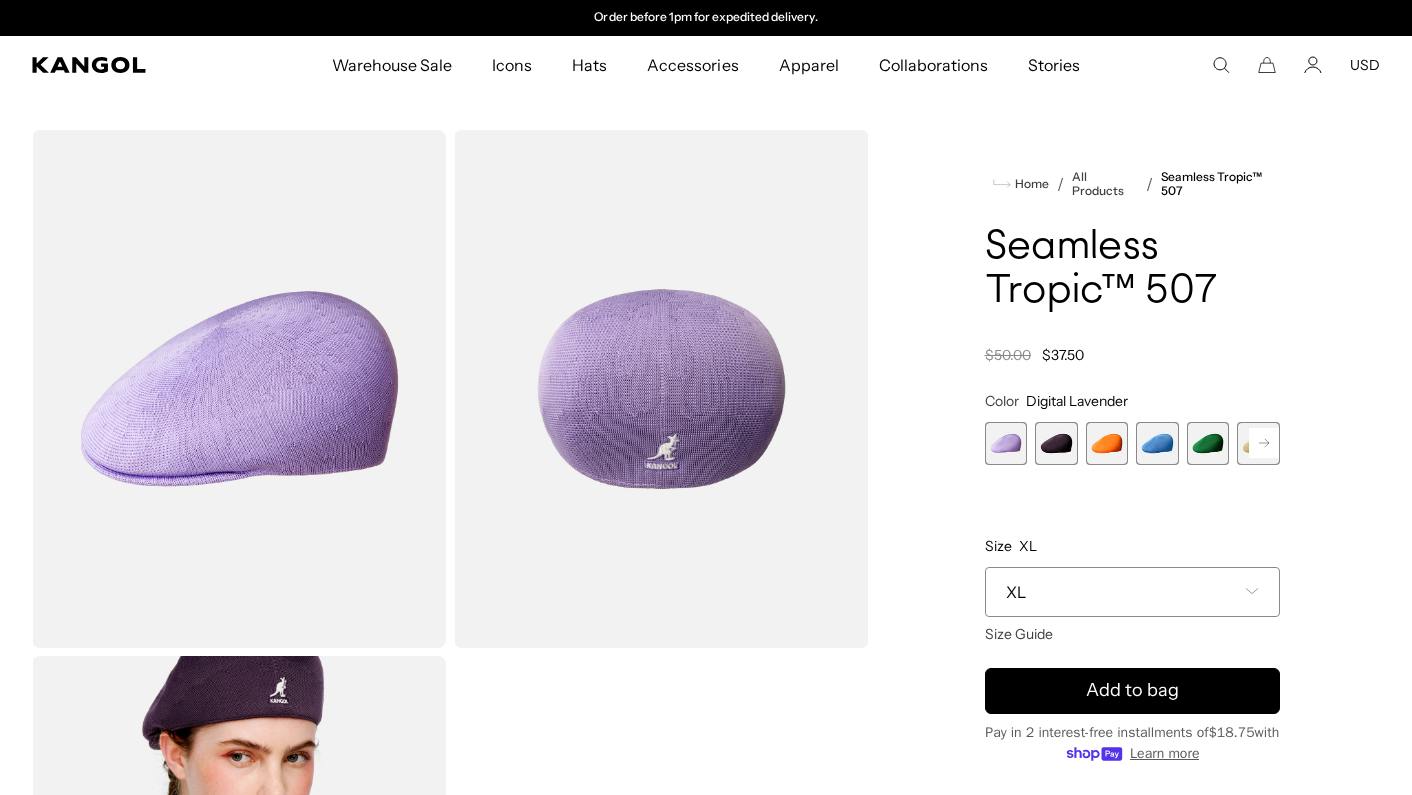 click at bounding box center [1157, 443] 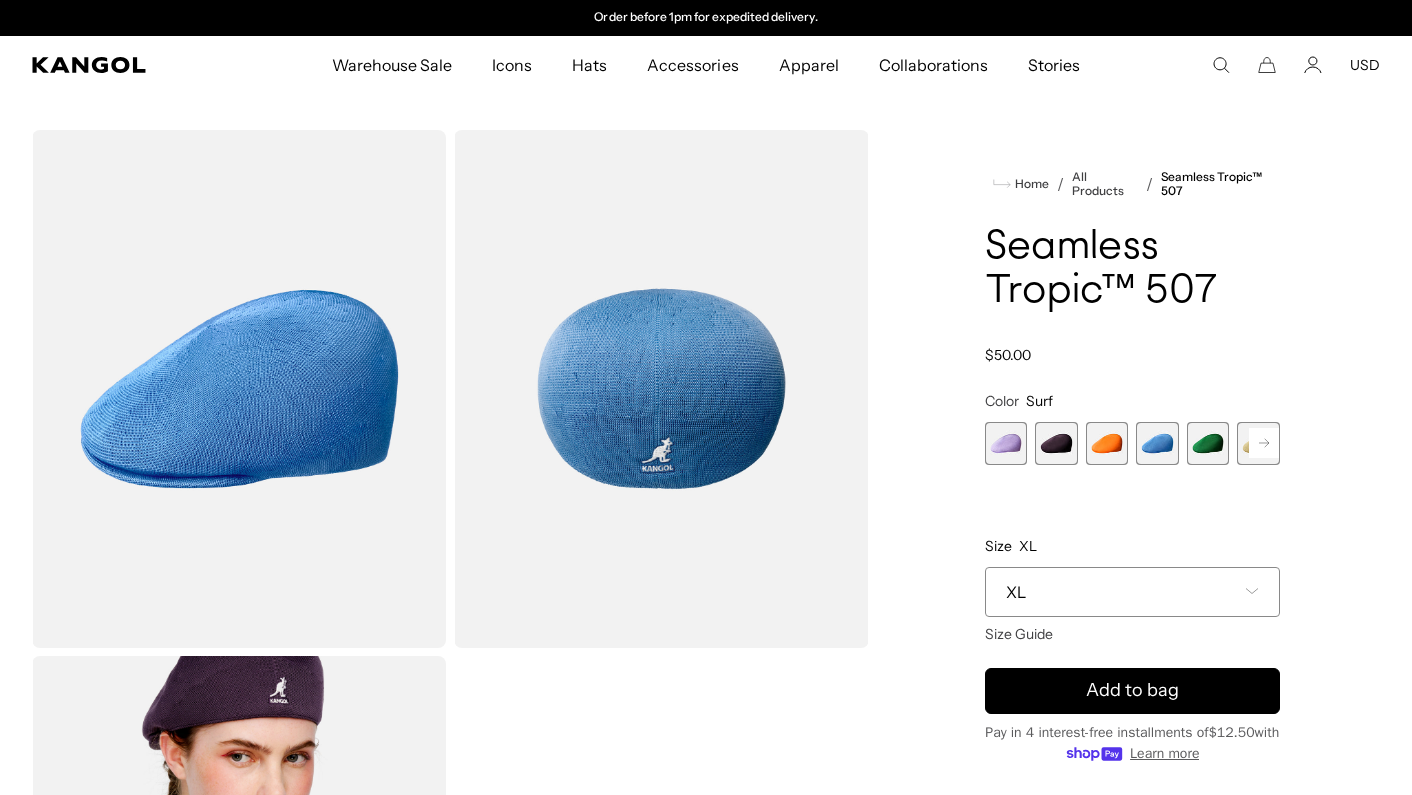 click at bounding box center (1208, 443) 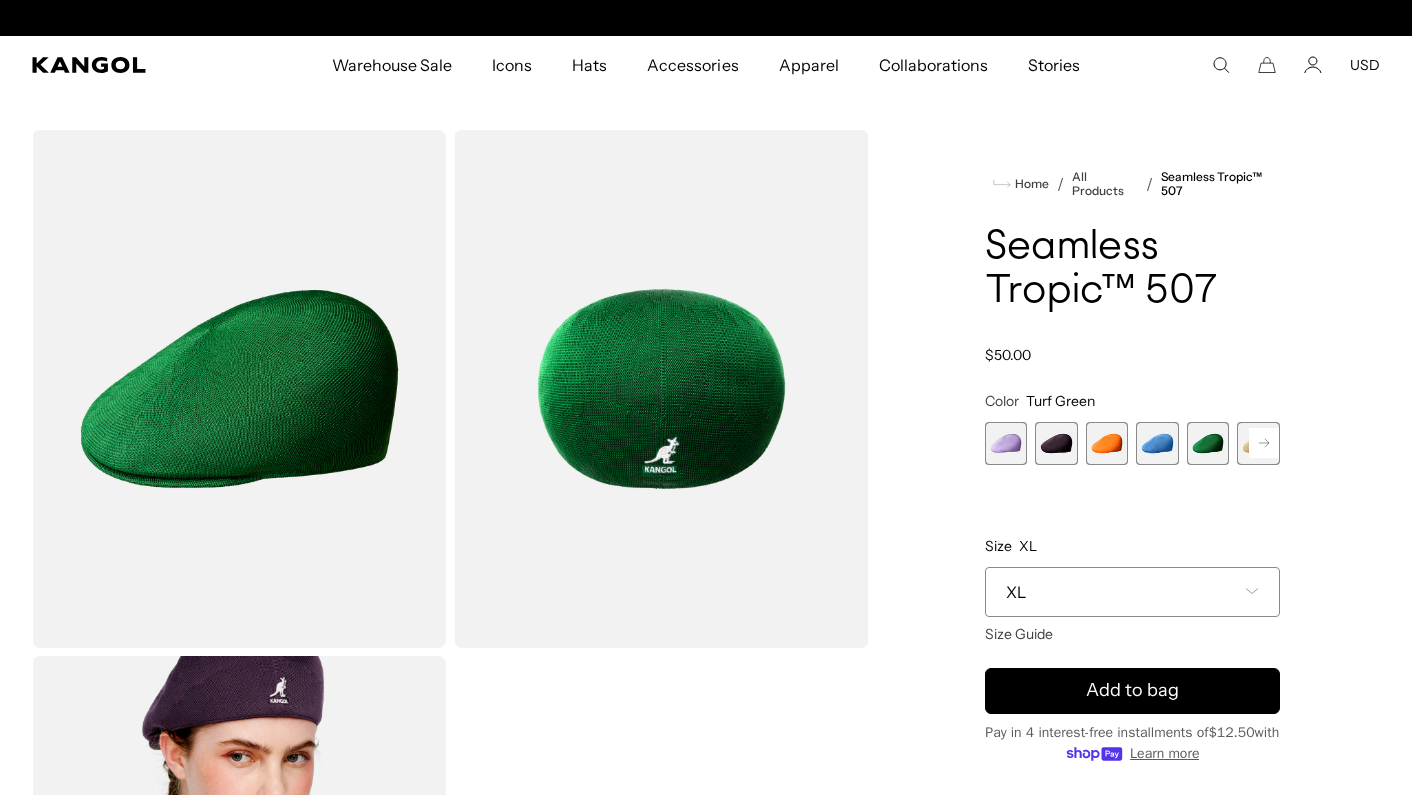 click at bounding box center [1056, 443] 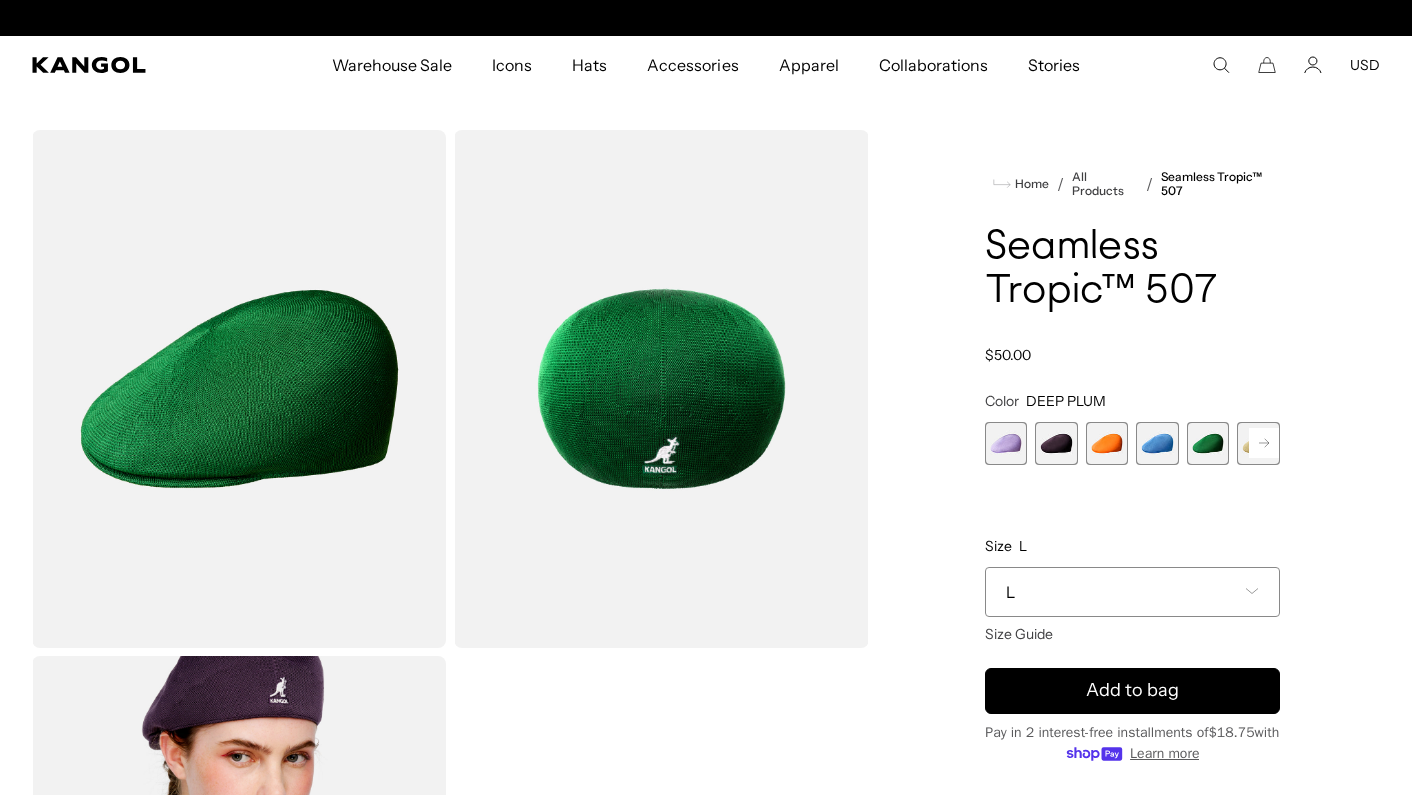 scroll, scrollTop: 0, scrollLeft: 0, axis: both 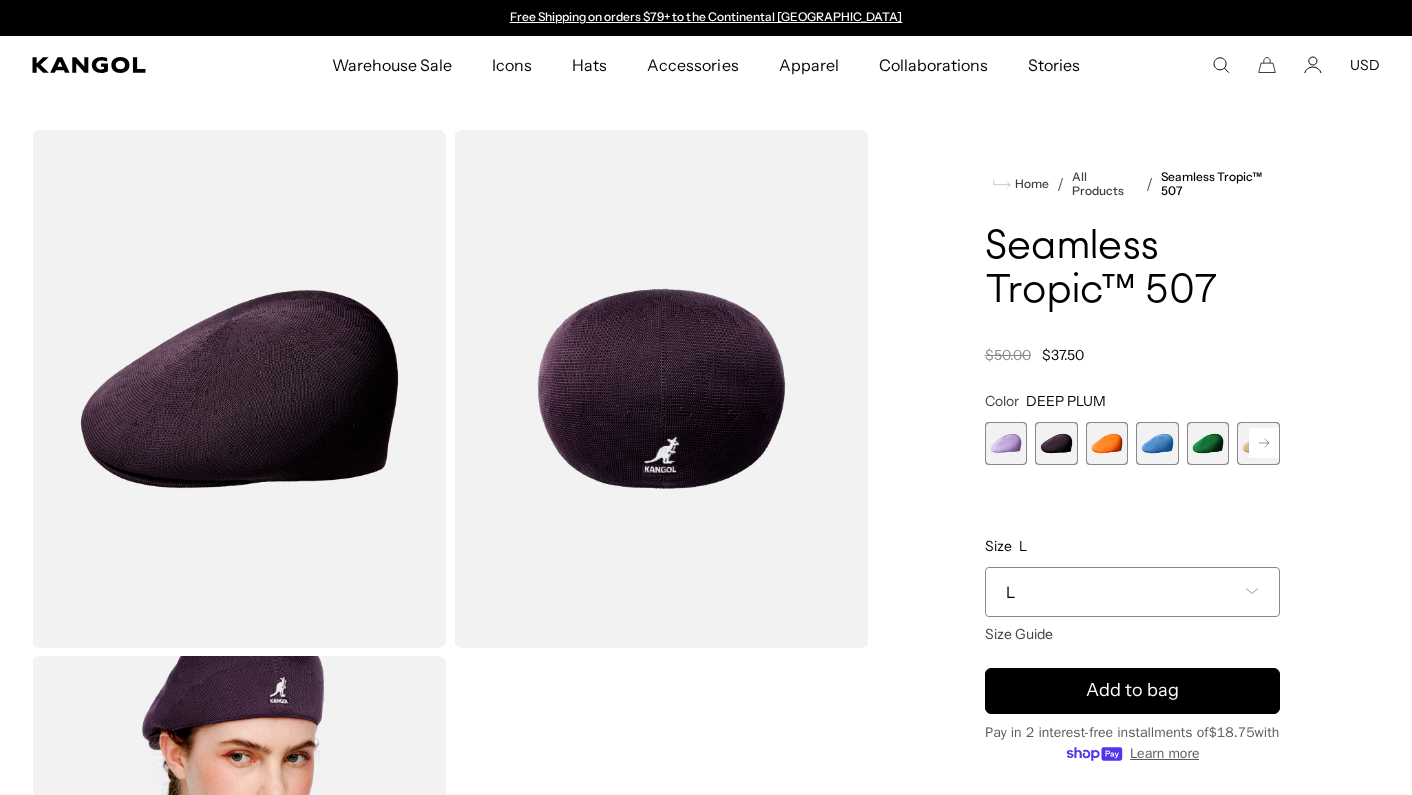 click 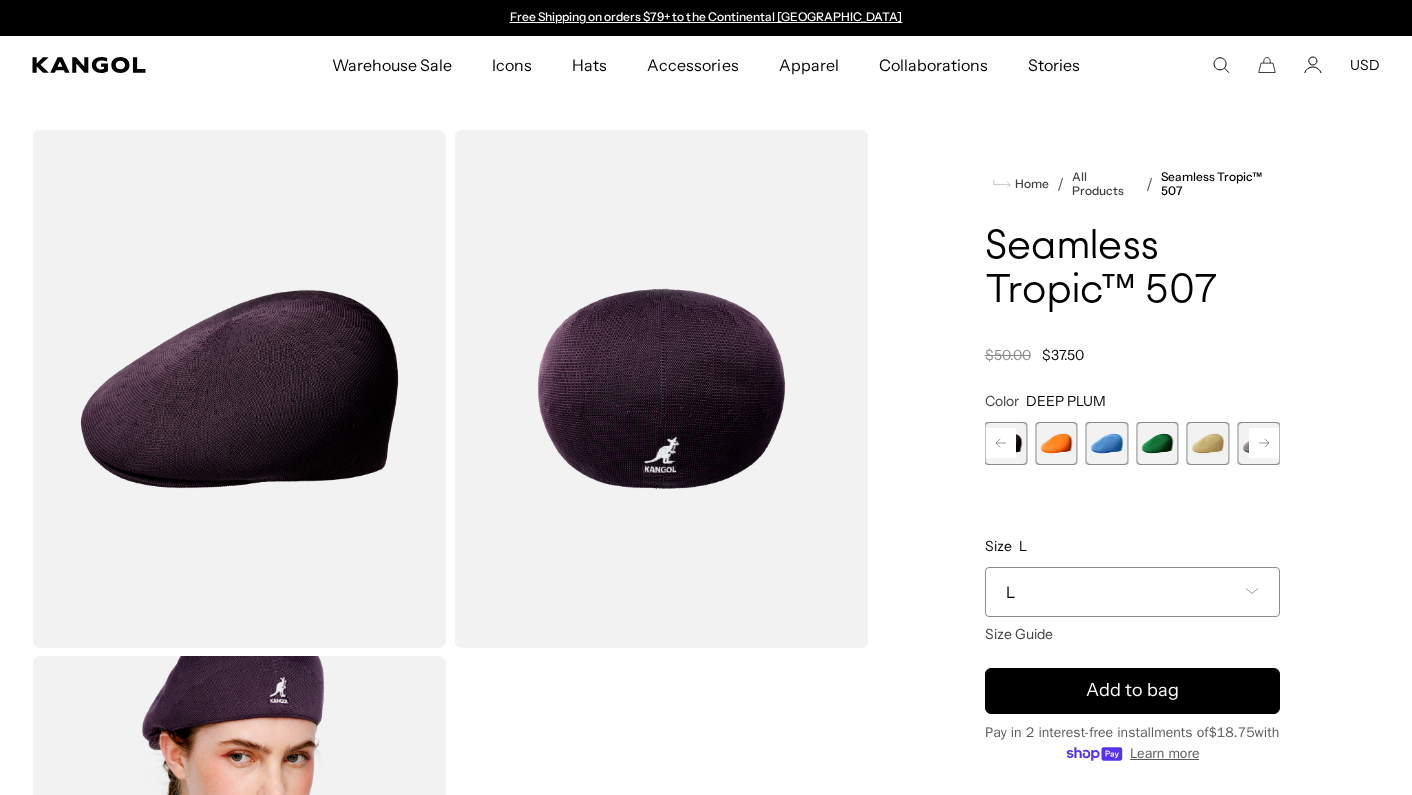 click 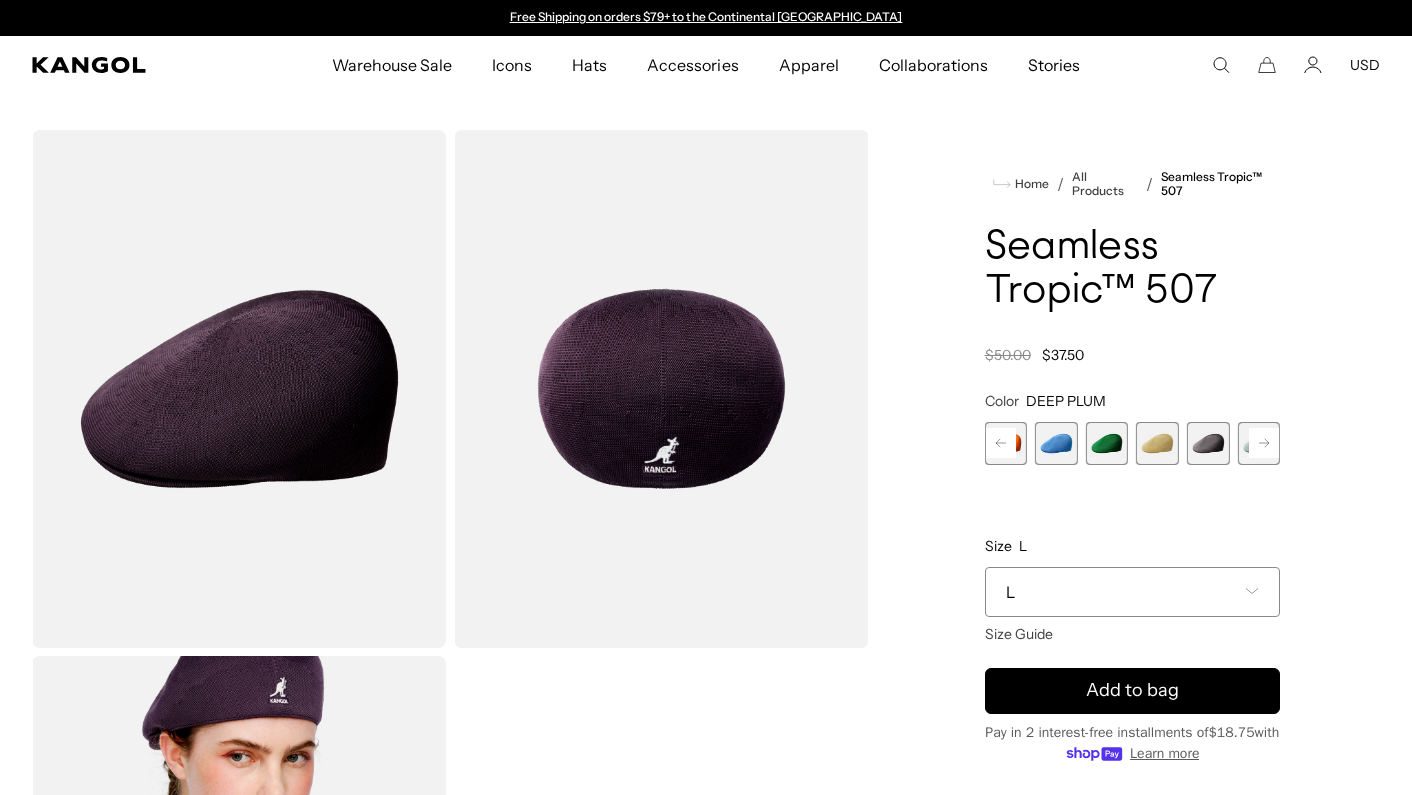 click 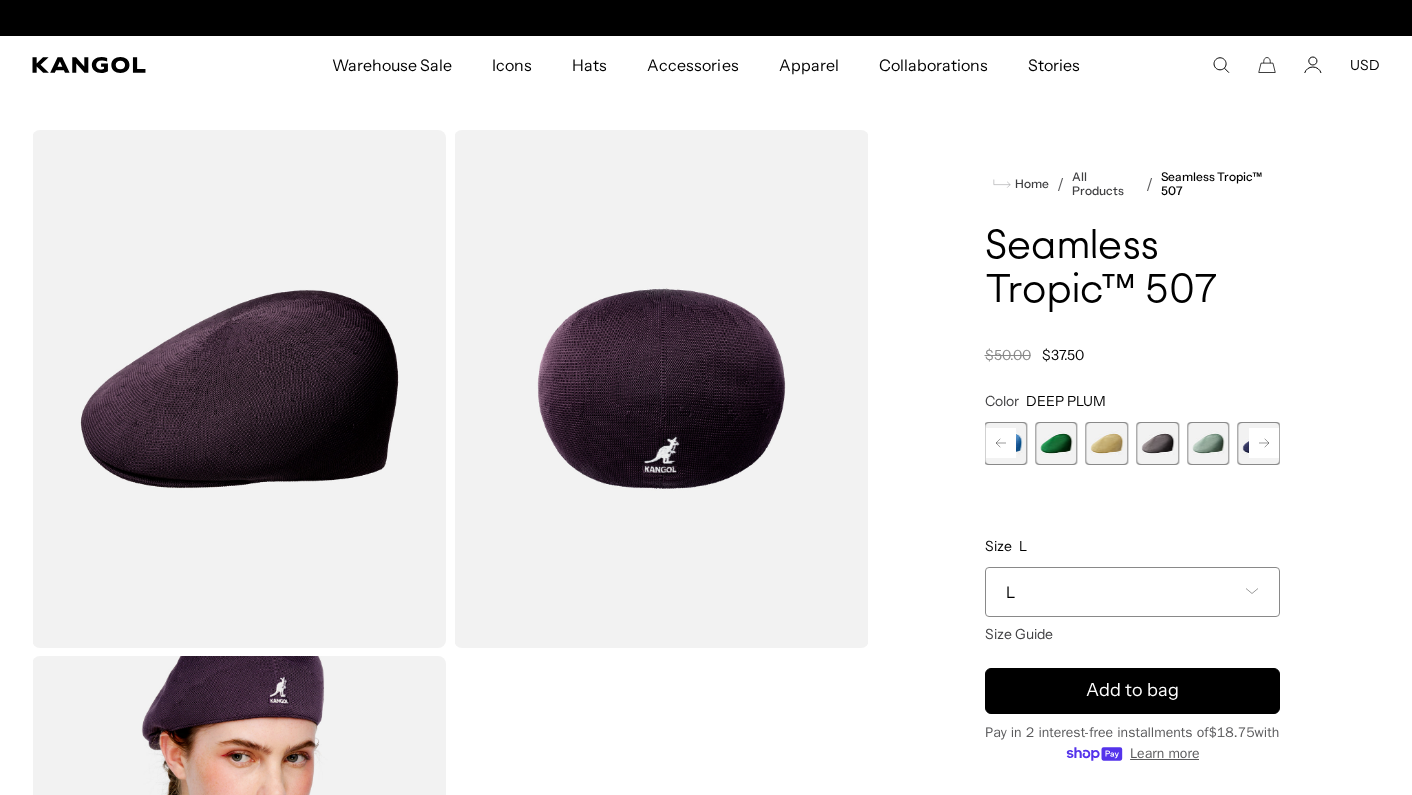 click 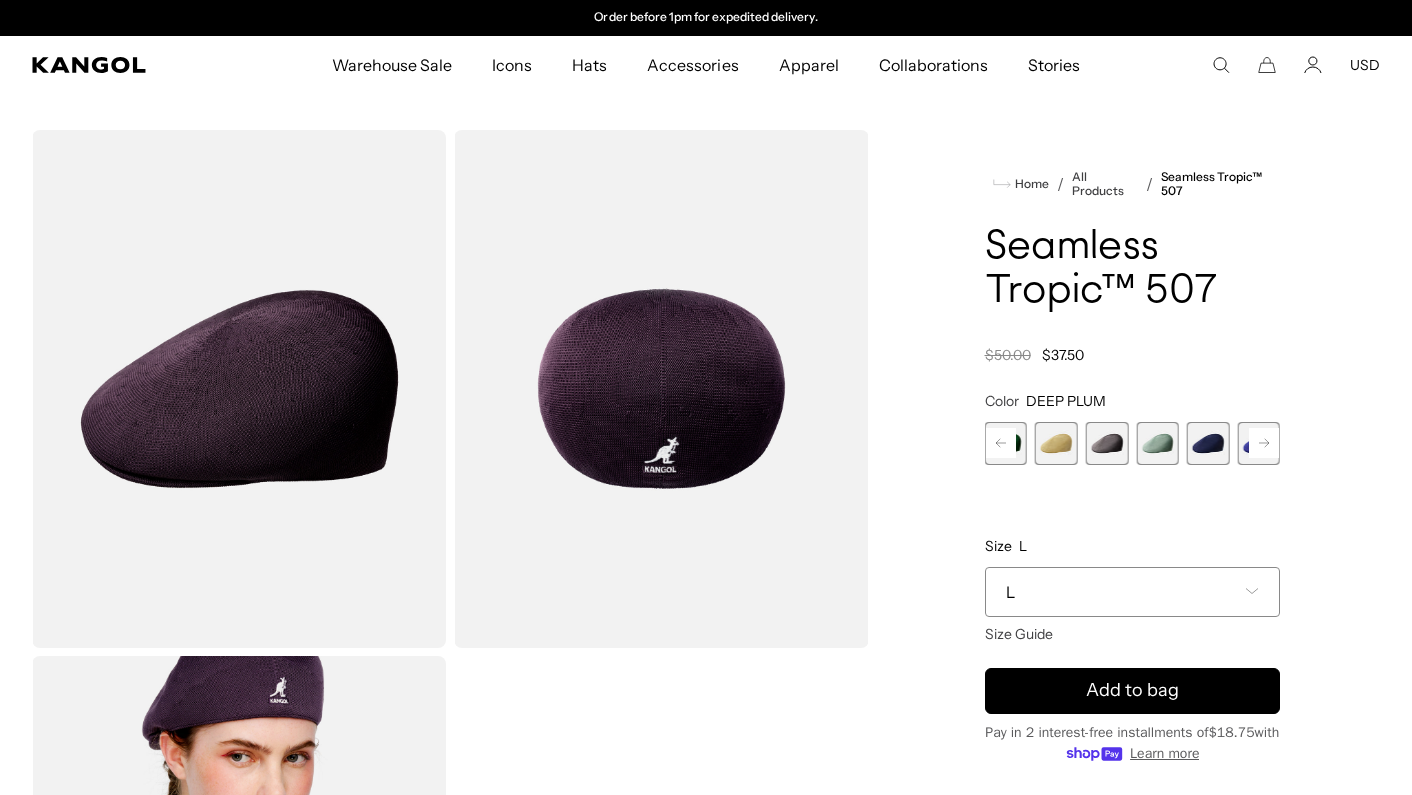 click 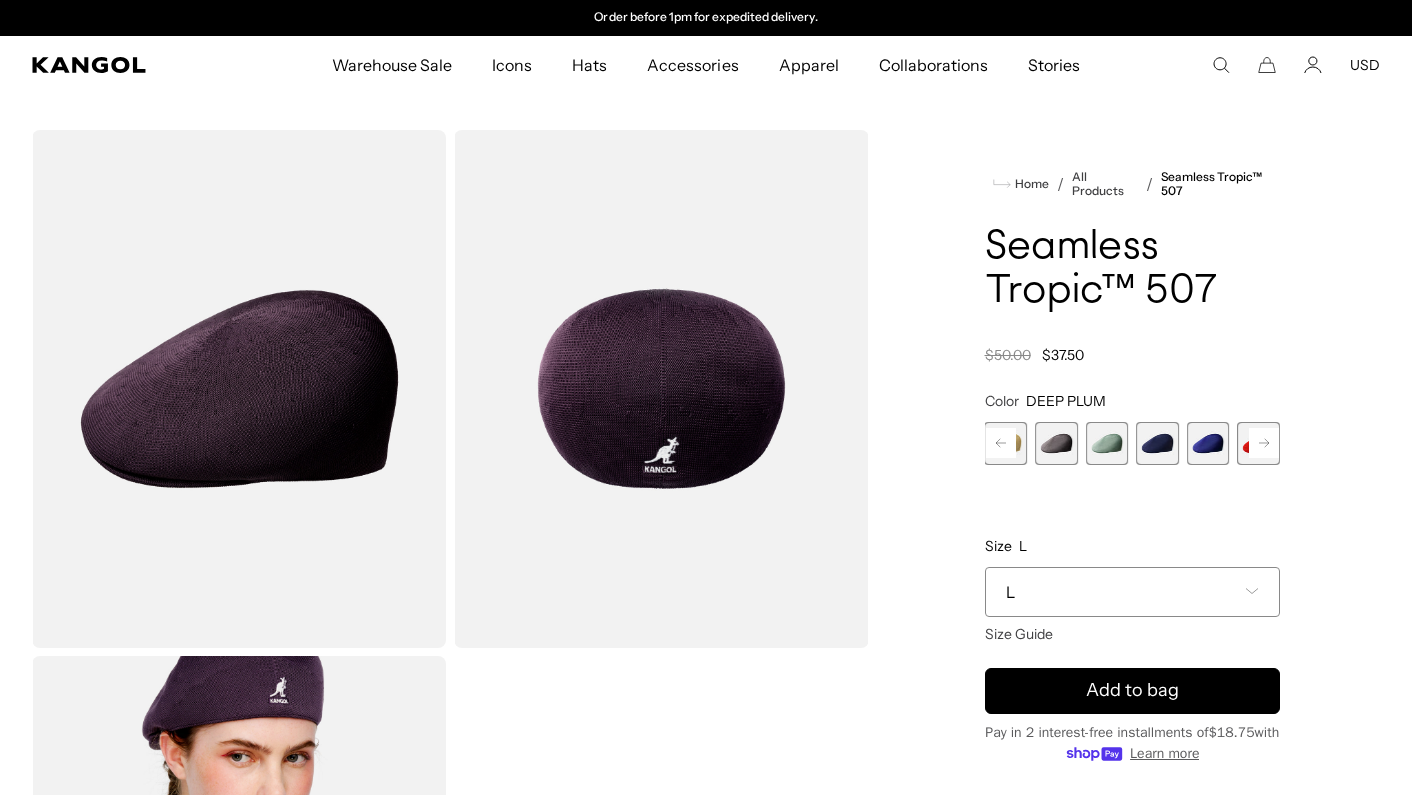 click 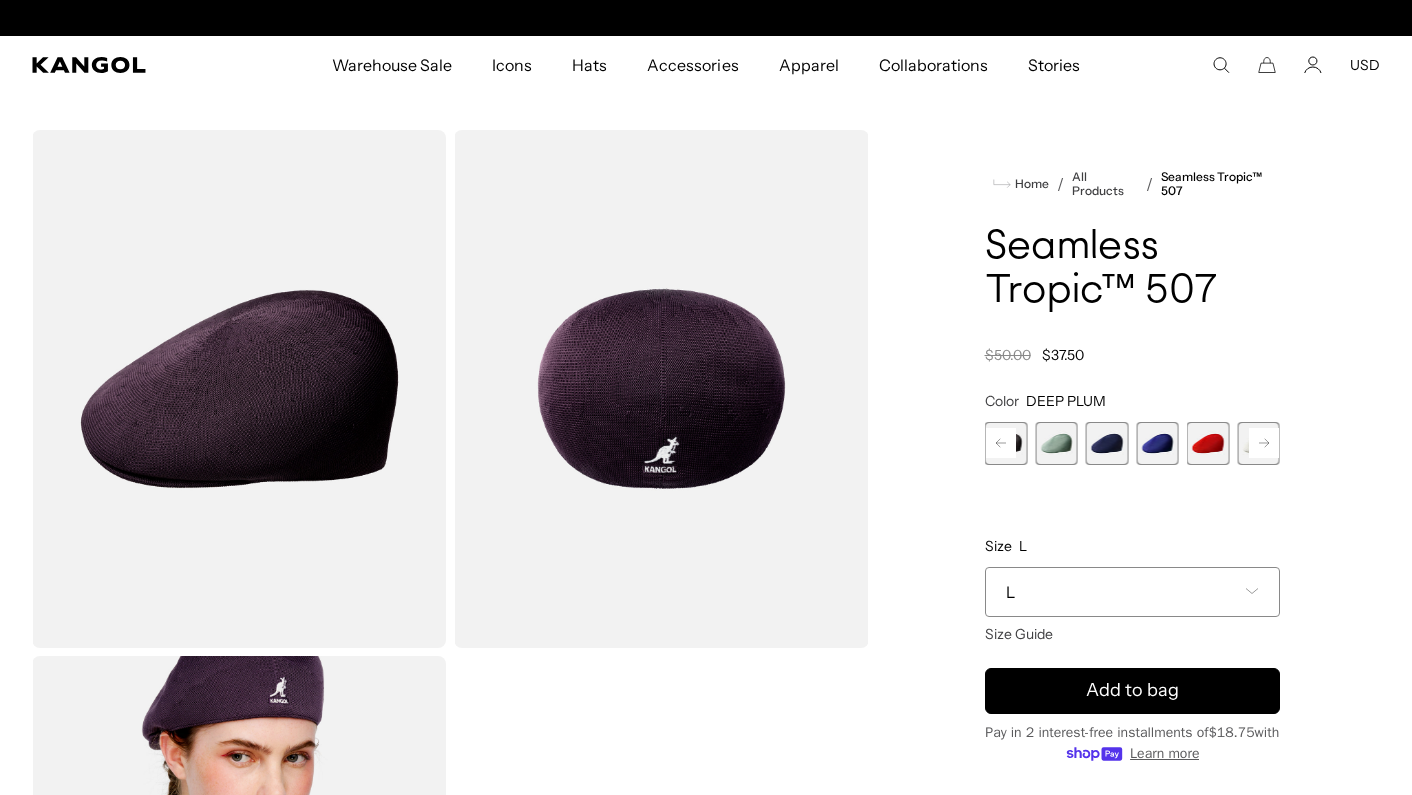 scroll, scrollTop: 0, scrollLeft: 0, axis: both 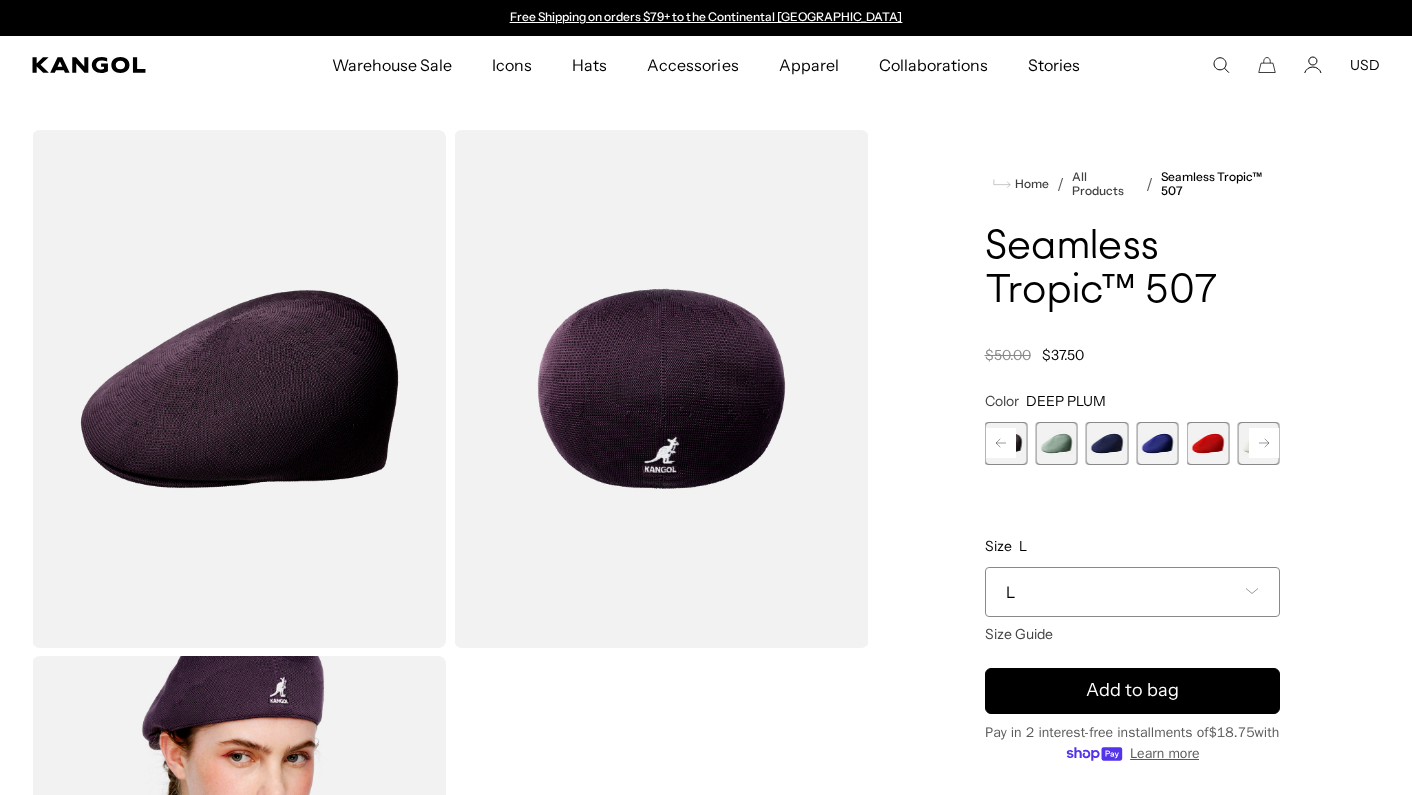 drag, startPoint x: 1282, startPoint y: 441, endPoint x: 1247, endPoint y: 422, distance: 39.824615 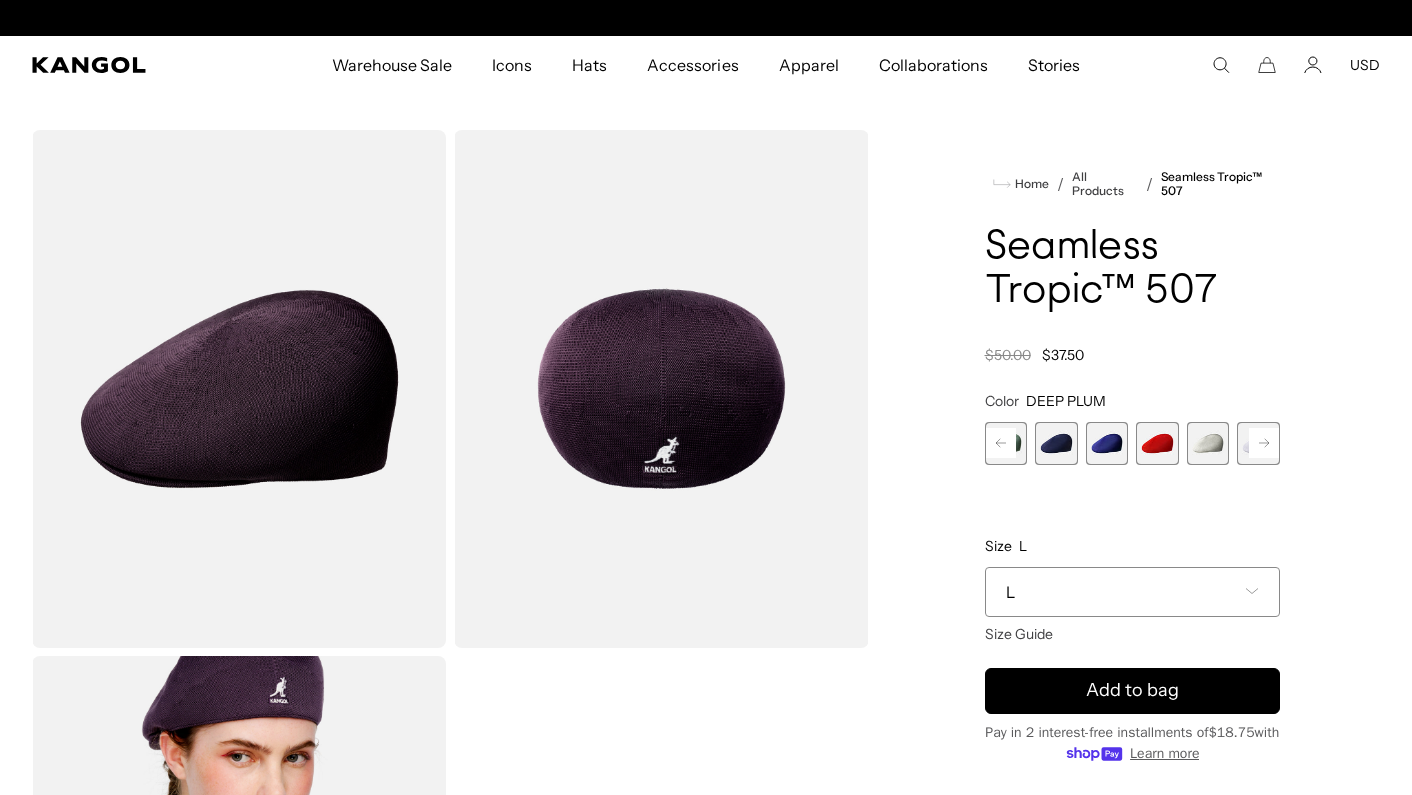 click 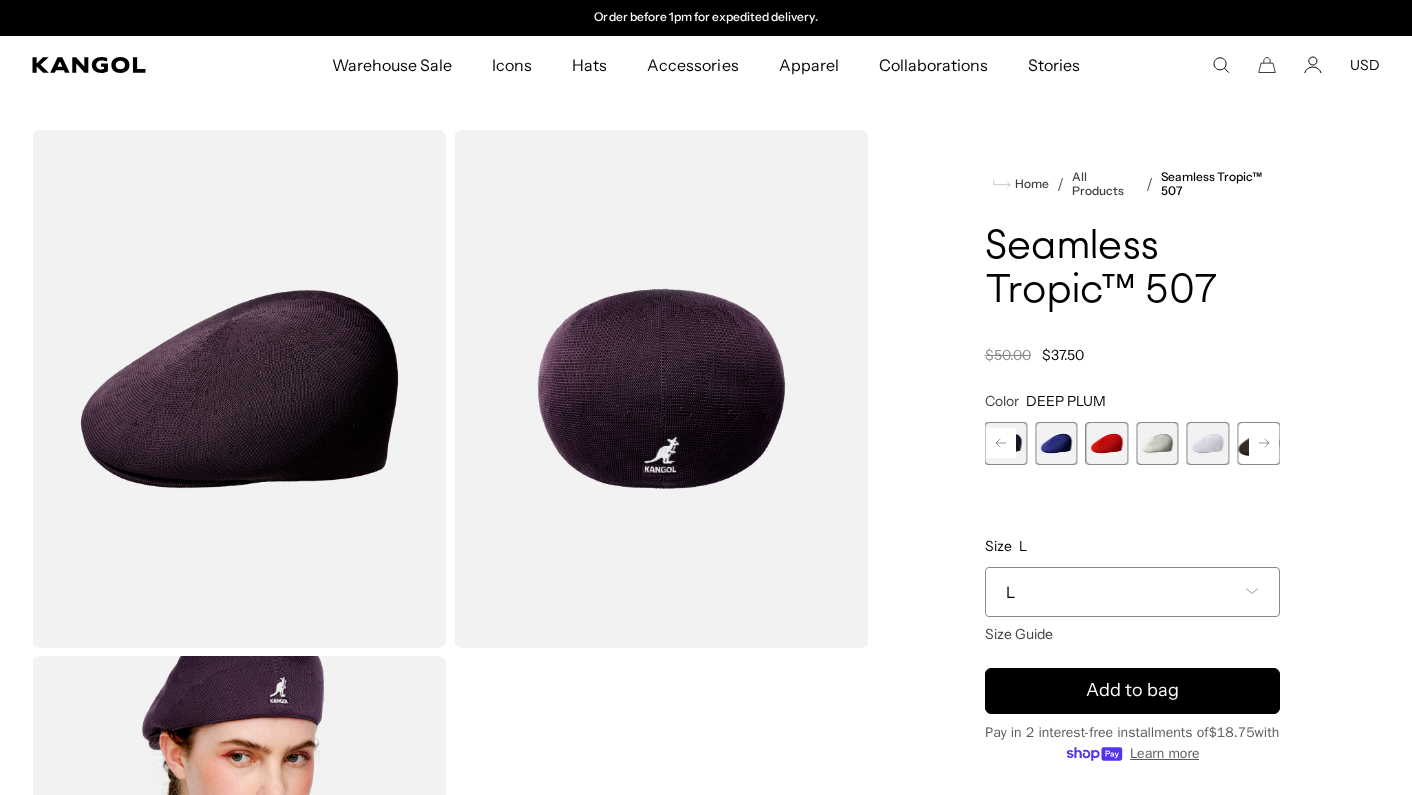 click 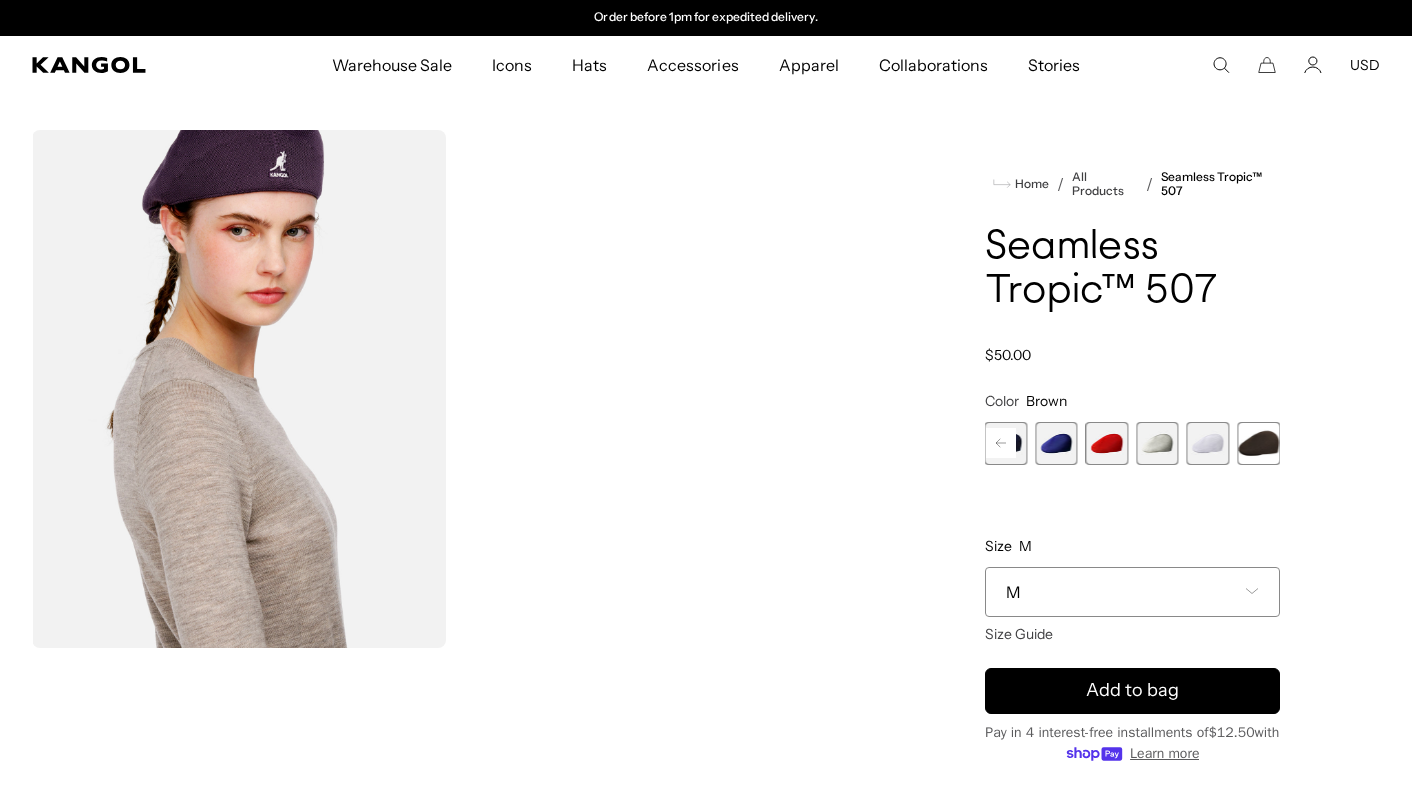 click on "M" at bounding box center (1133, 592) 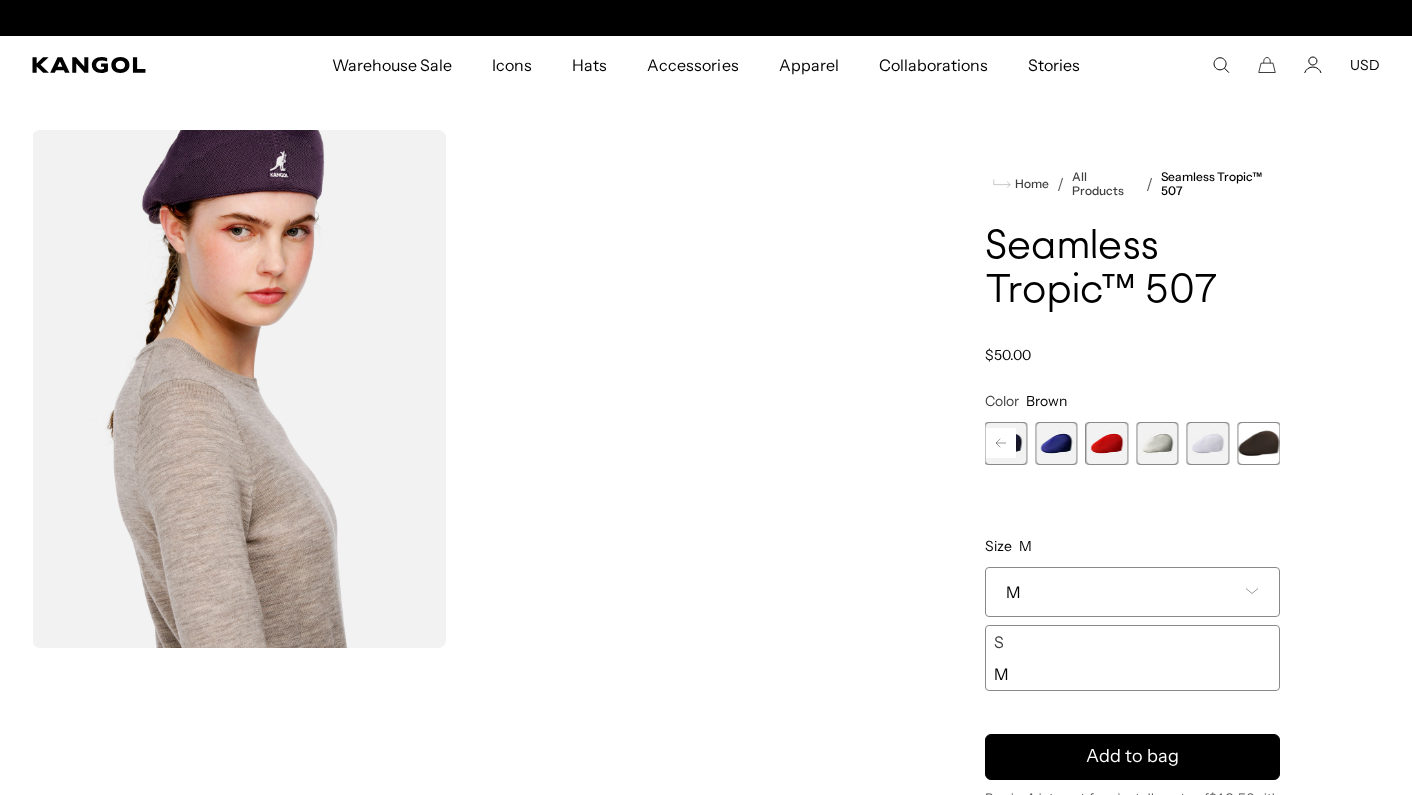 scroll, scrollTop: 0, scrollLeft: 0, axis: both 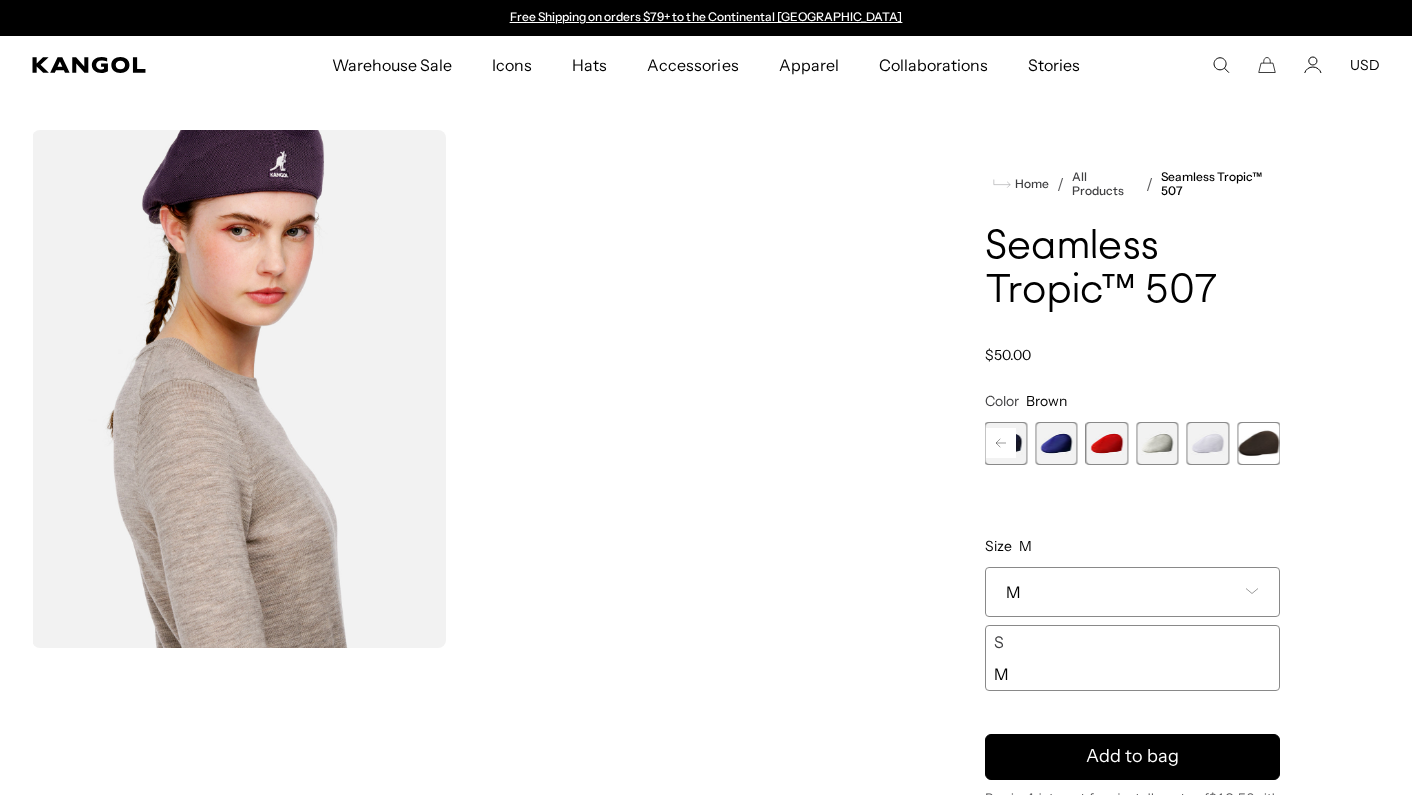 click at bounding box center [1208, 443] 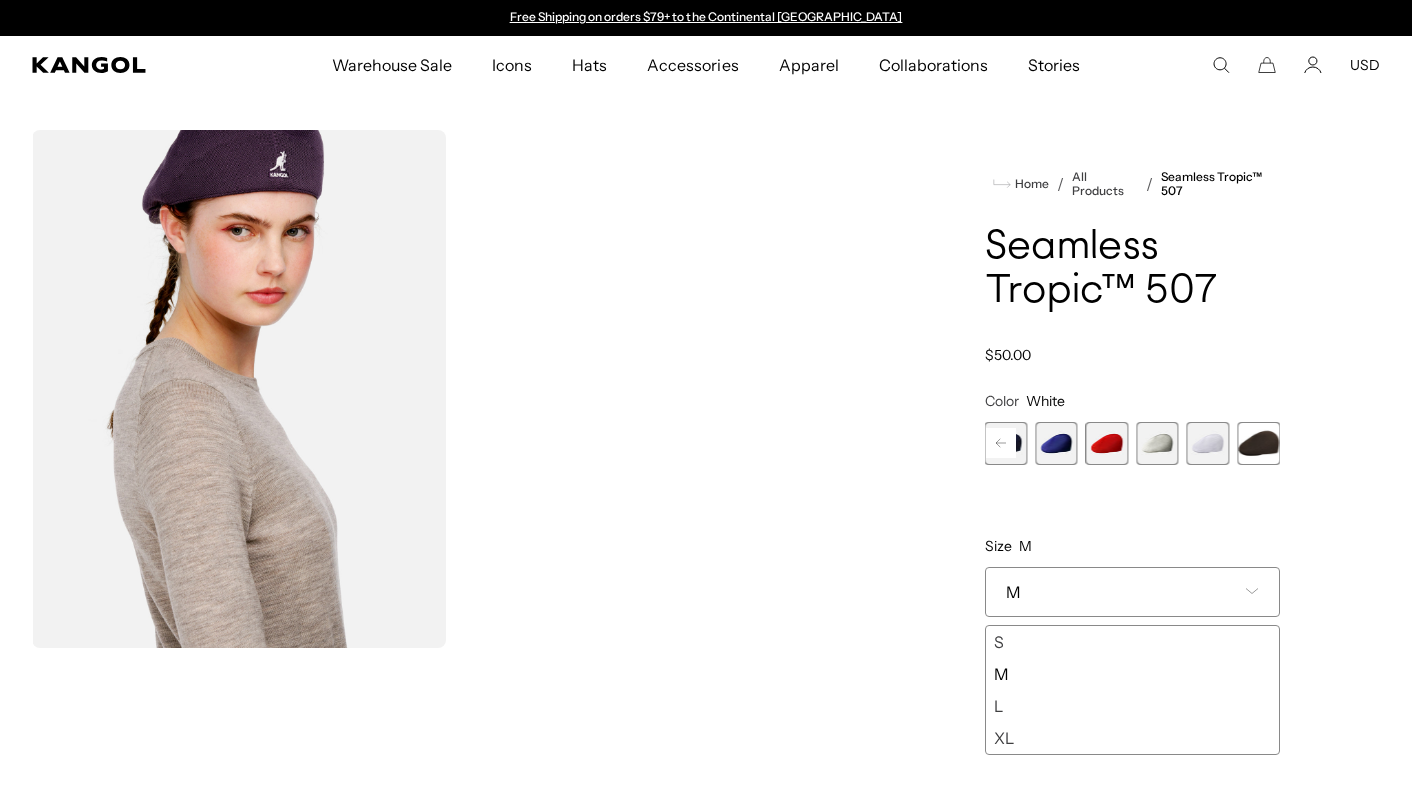 click at bounding box center (1157, 443) 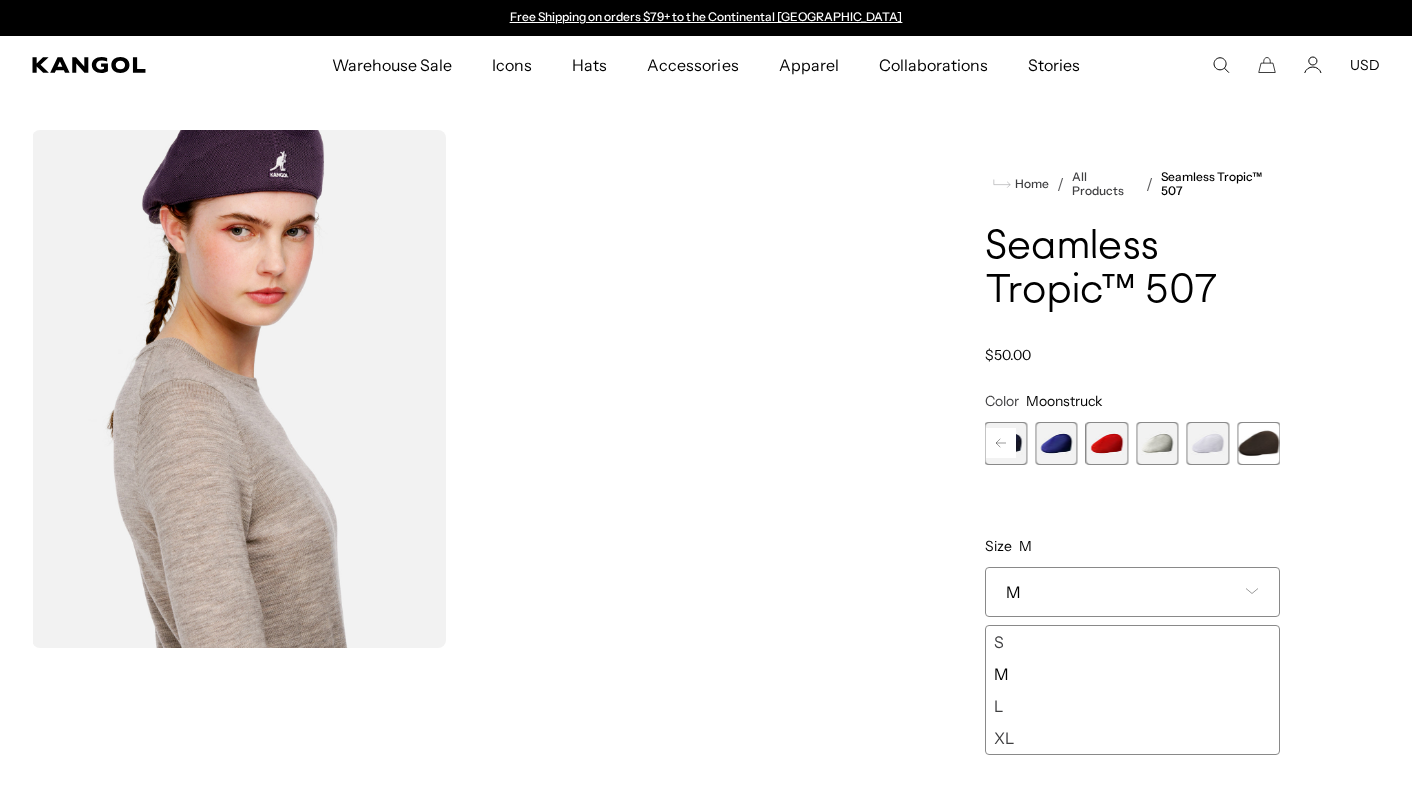 click at bounding box center (1107, 443) 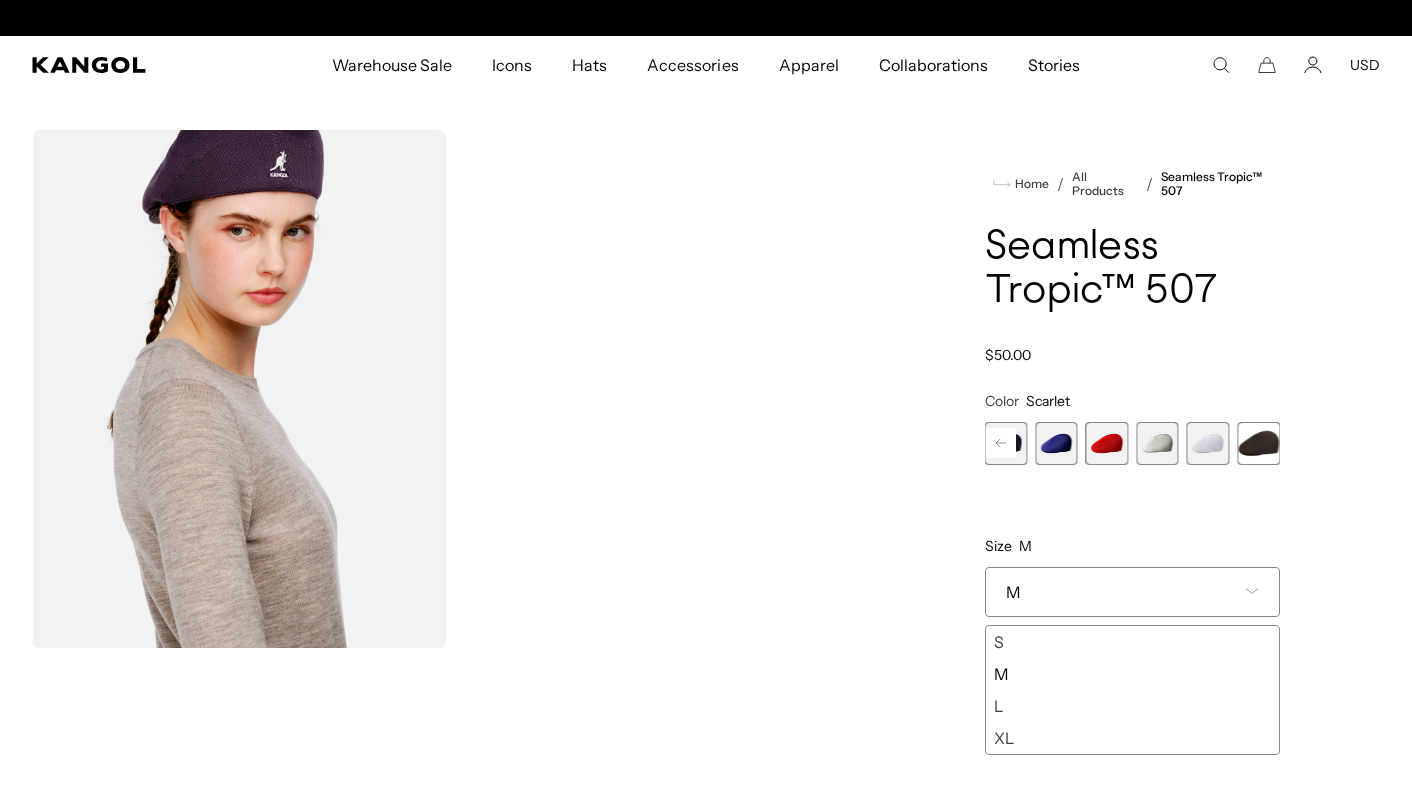 scroll, scrollTop: 0, scrollLeft: 412, axis: horizontal 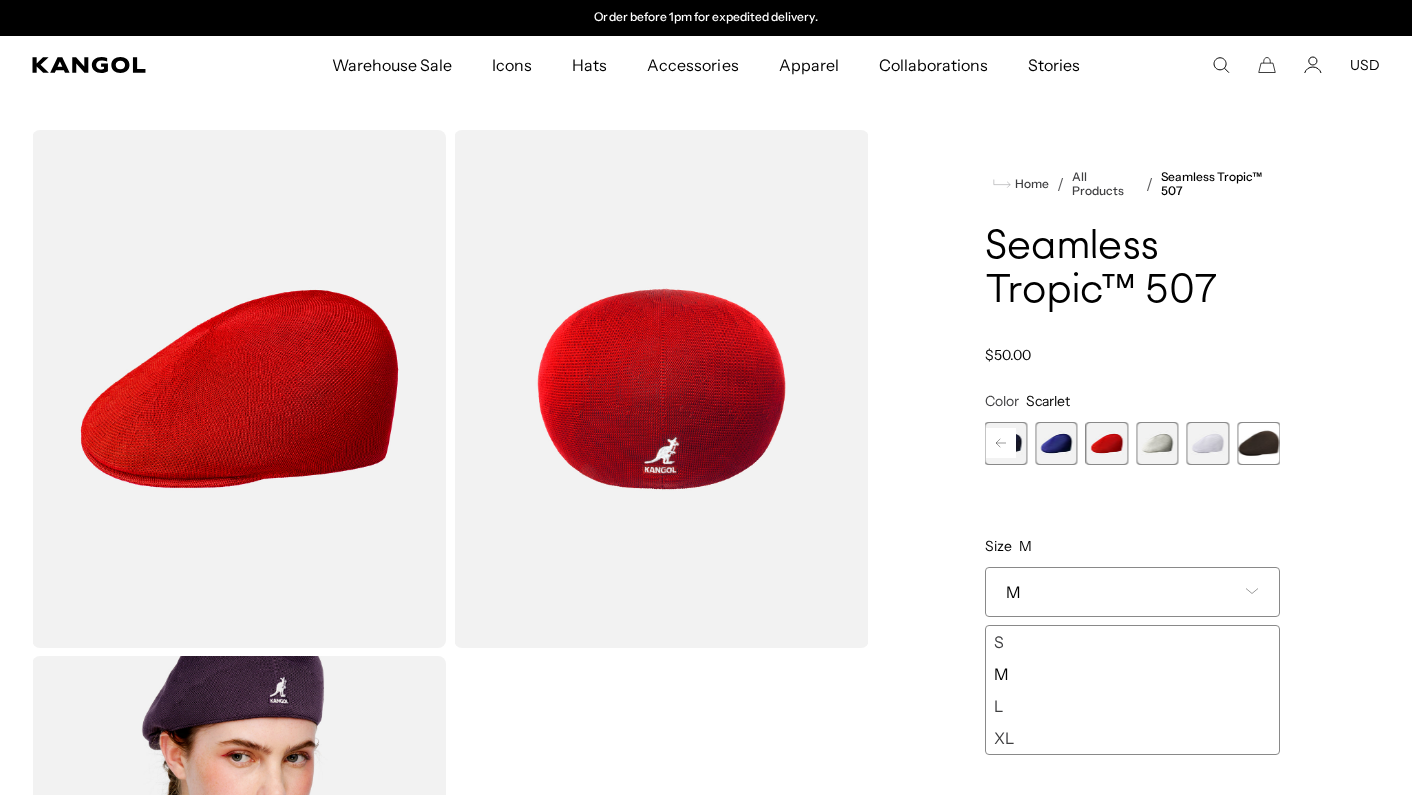 click at bounding box center [1056, 443] 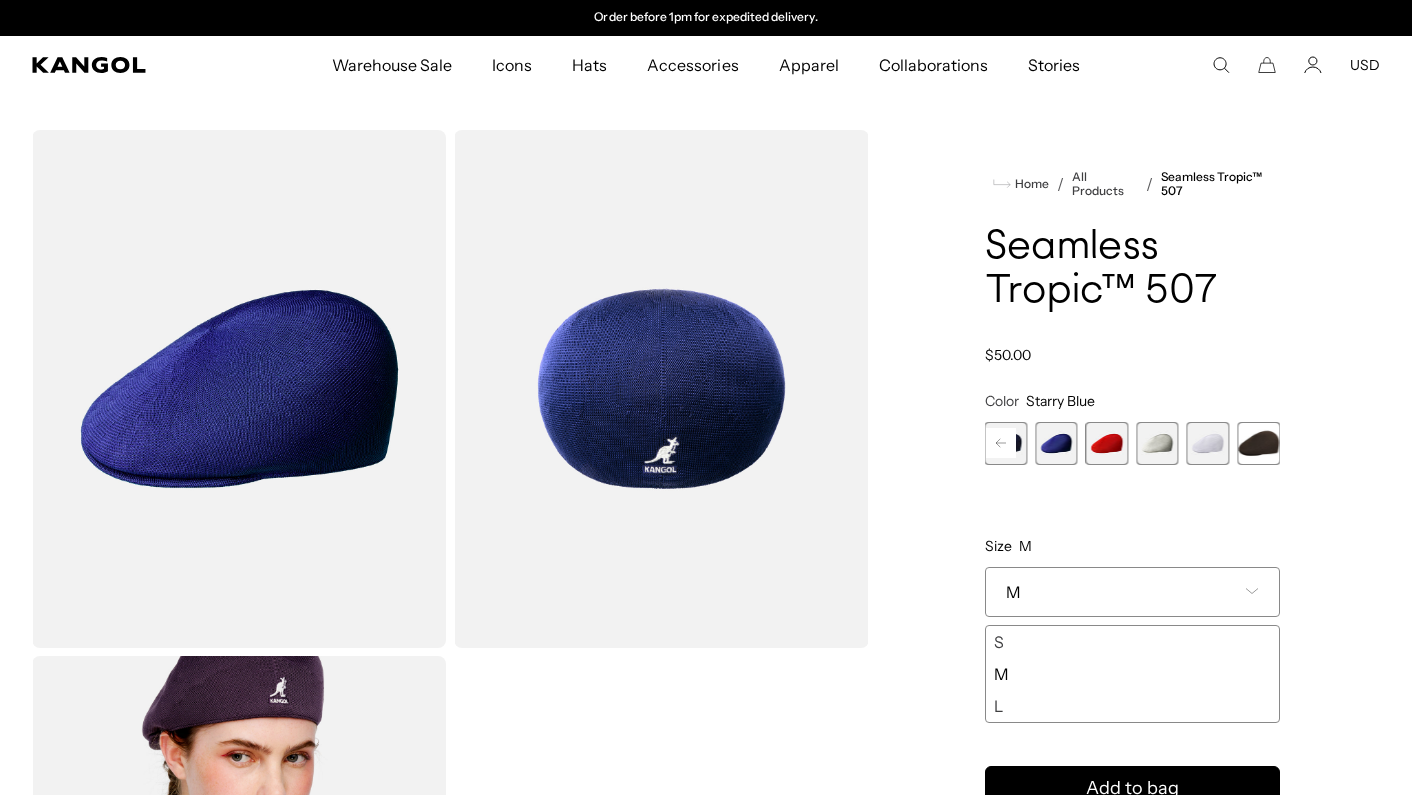 click 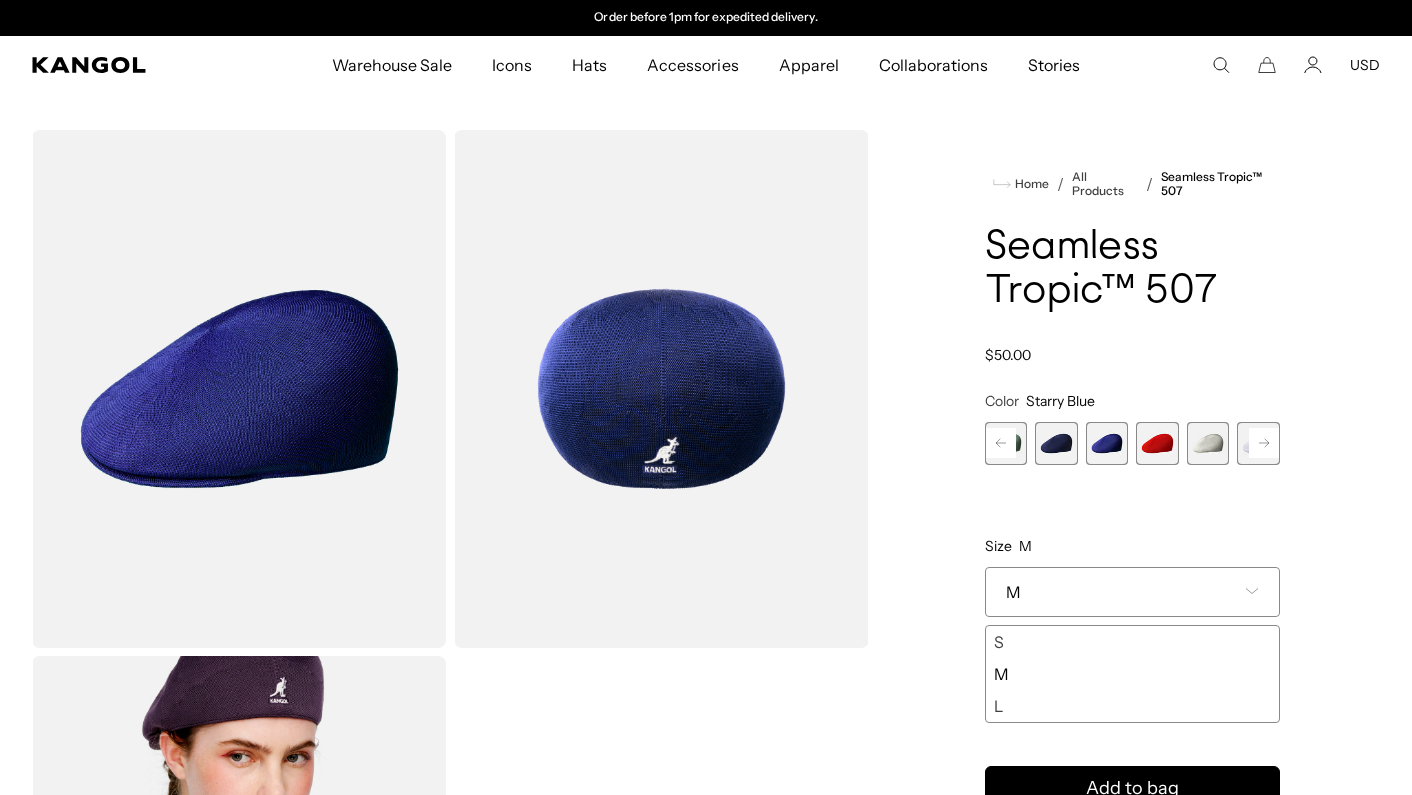 click on "Digital Lavender
Variant sold out or unavailable
DEEP PLUM
Variant sold out or unavailable
ELECTRIC KUMQUAT
Variant sold out or unavailable
Surf
Variant sold out or unavailable
Turf Green
Variant sold out or unavailable
Beige
Variant sold out or unavailable
Charcoal
Variant sold out or unavailable" at bounding box center [1133, 443] 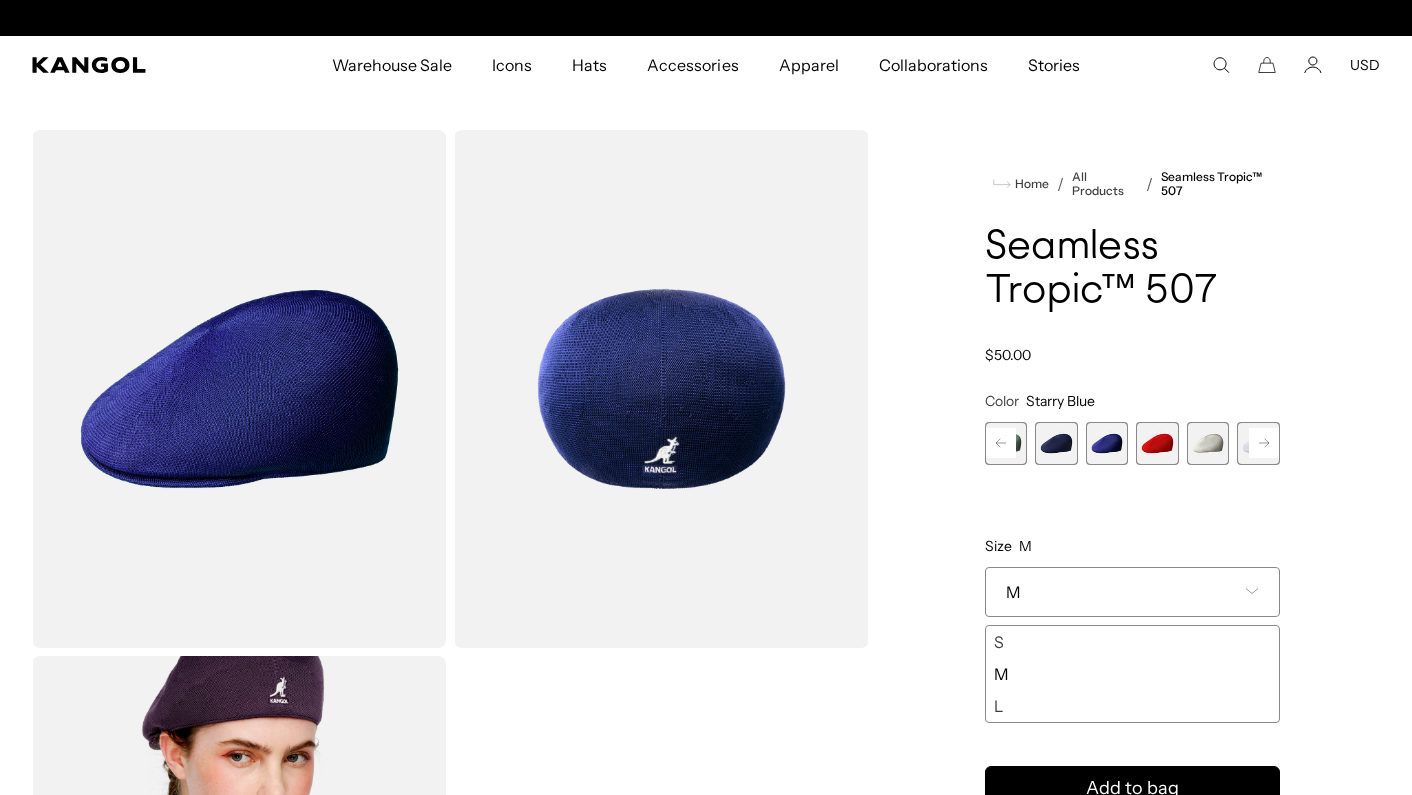 scroll, scrollTop: 0, scrollLeft: 0, axis: both 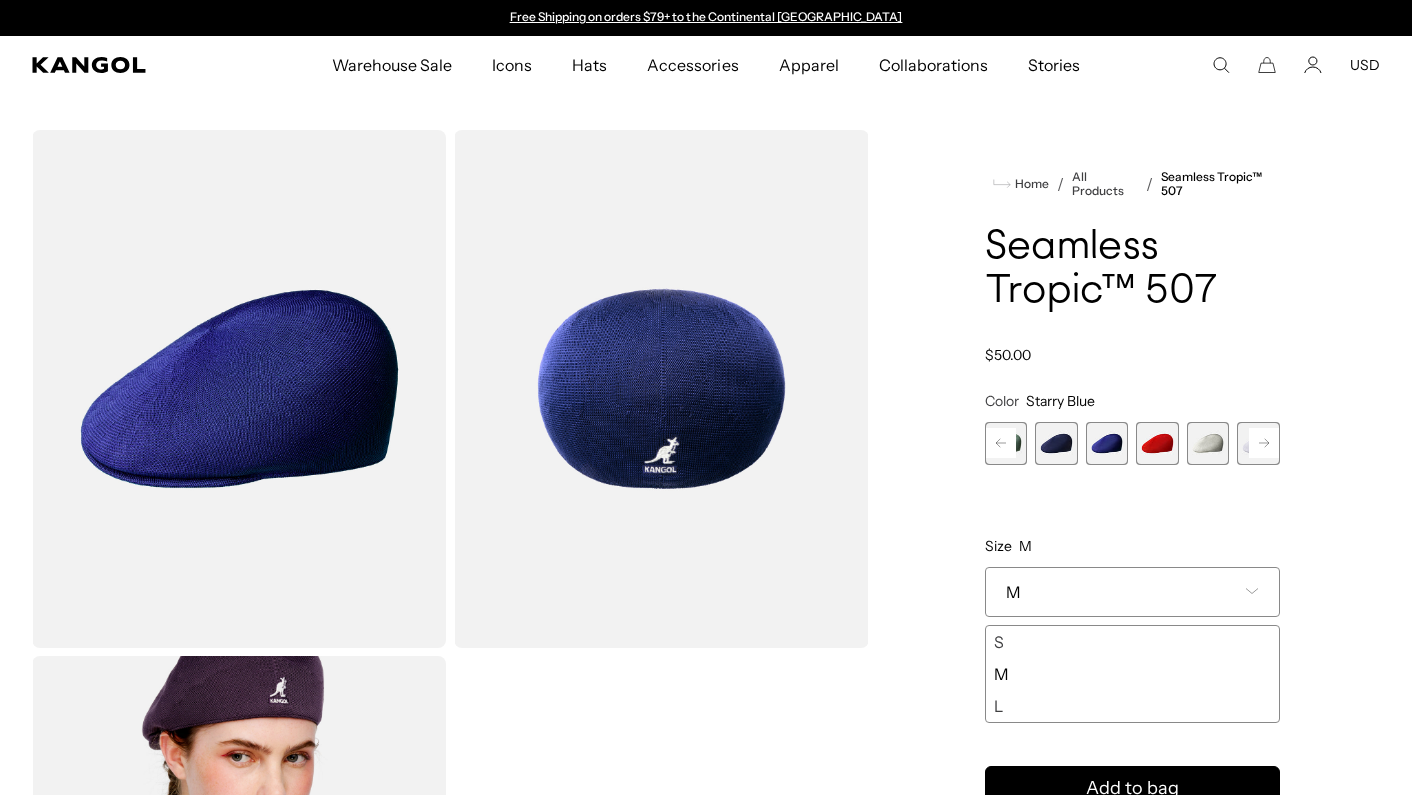 click 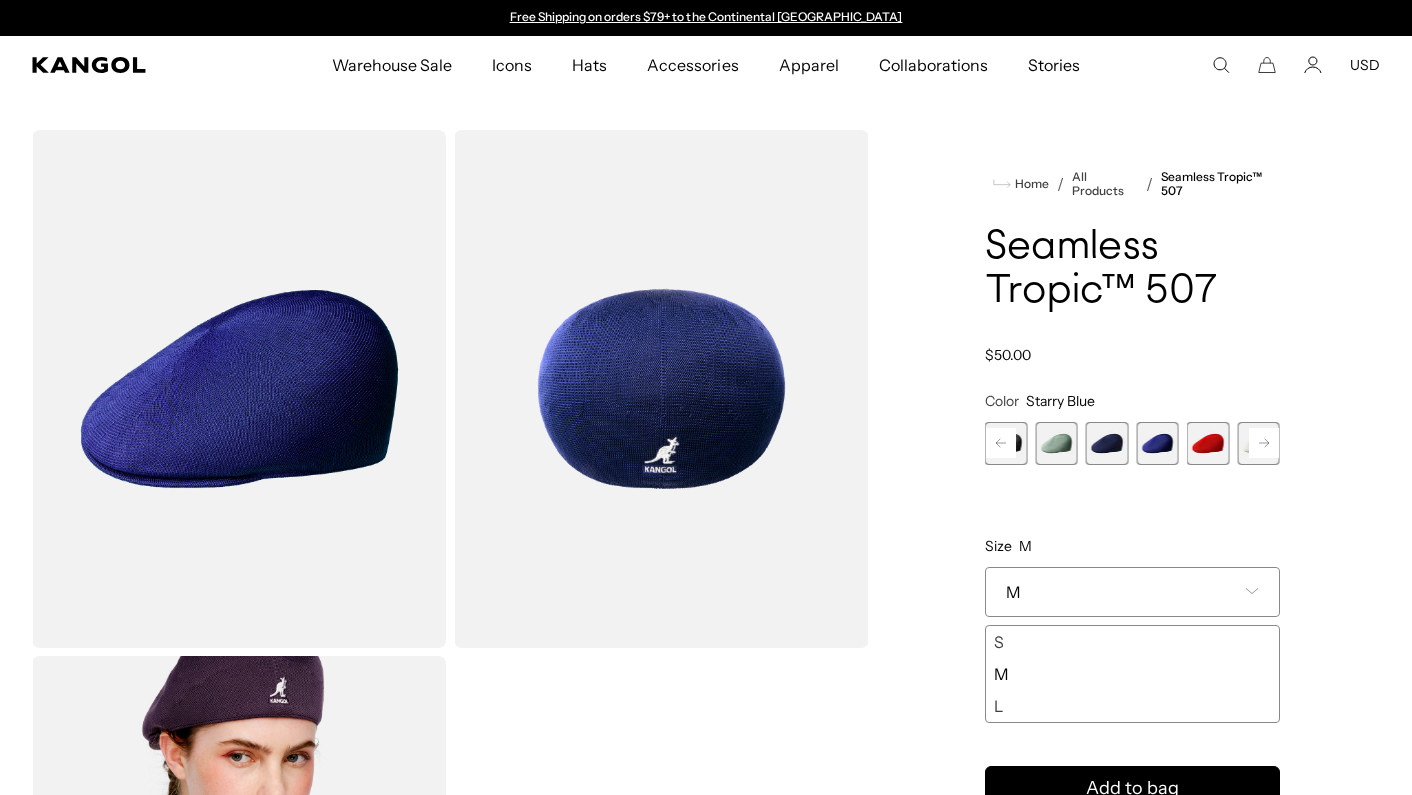 click 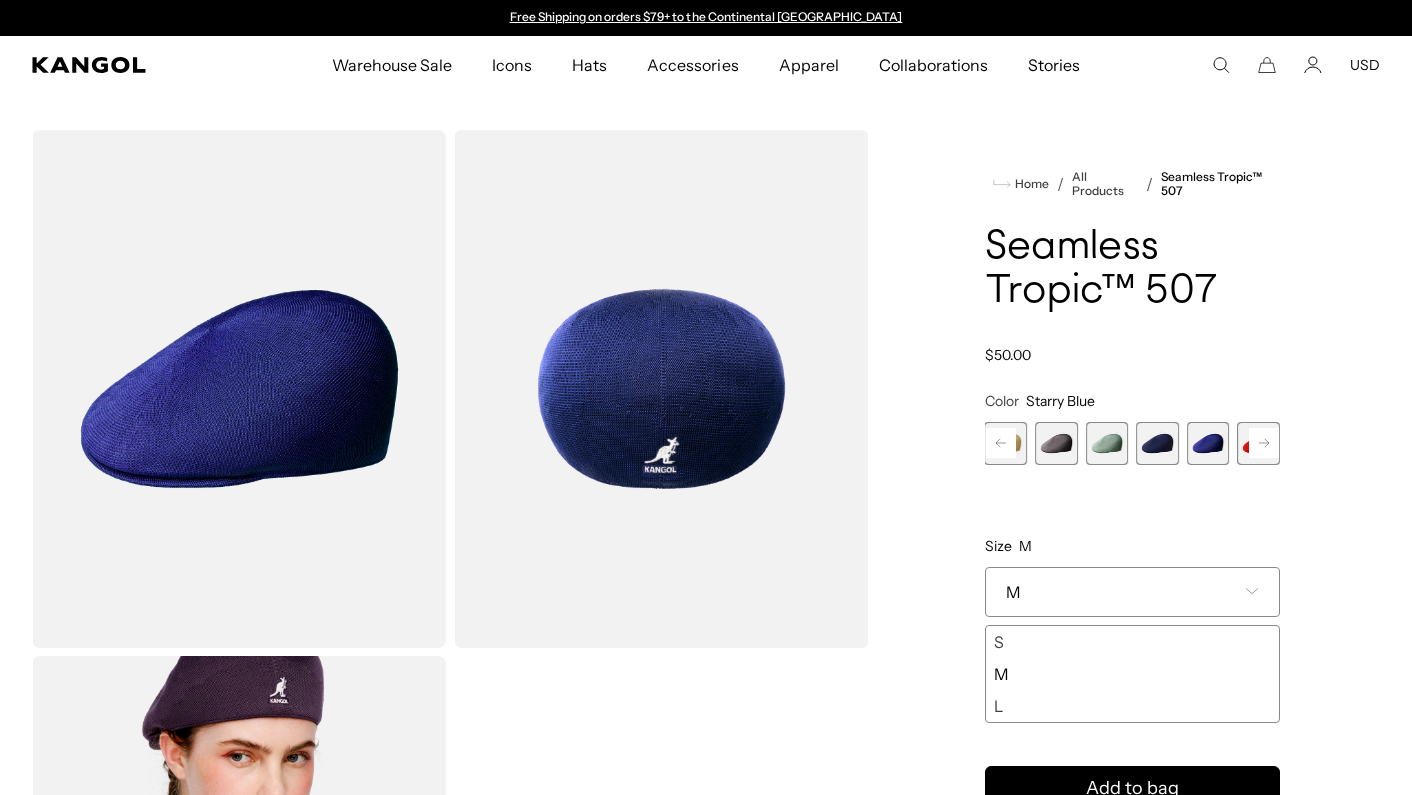 click 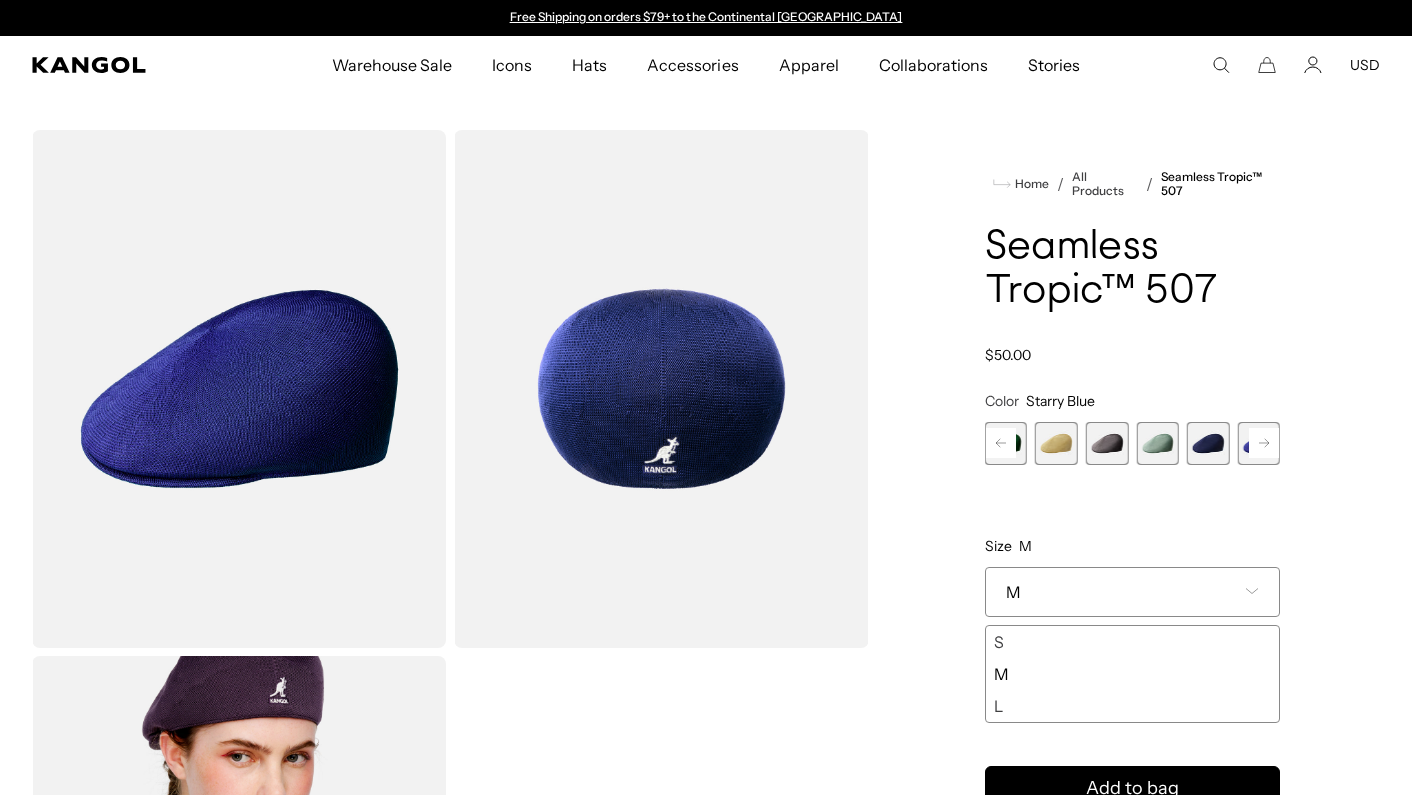 click 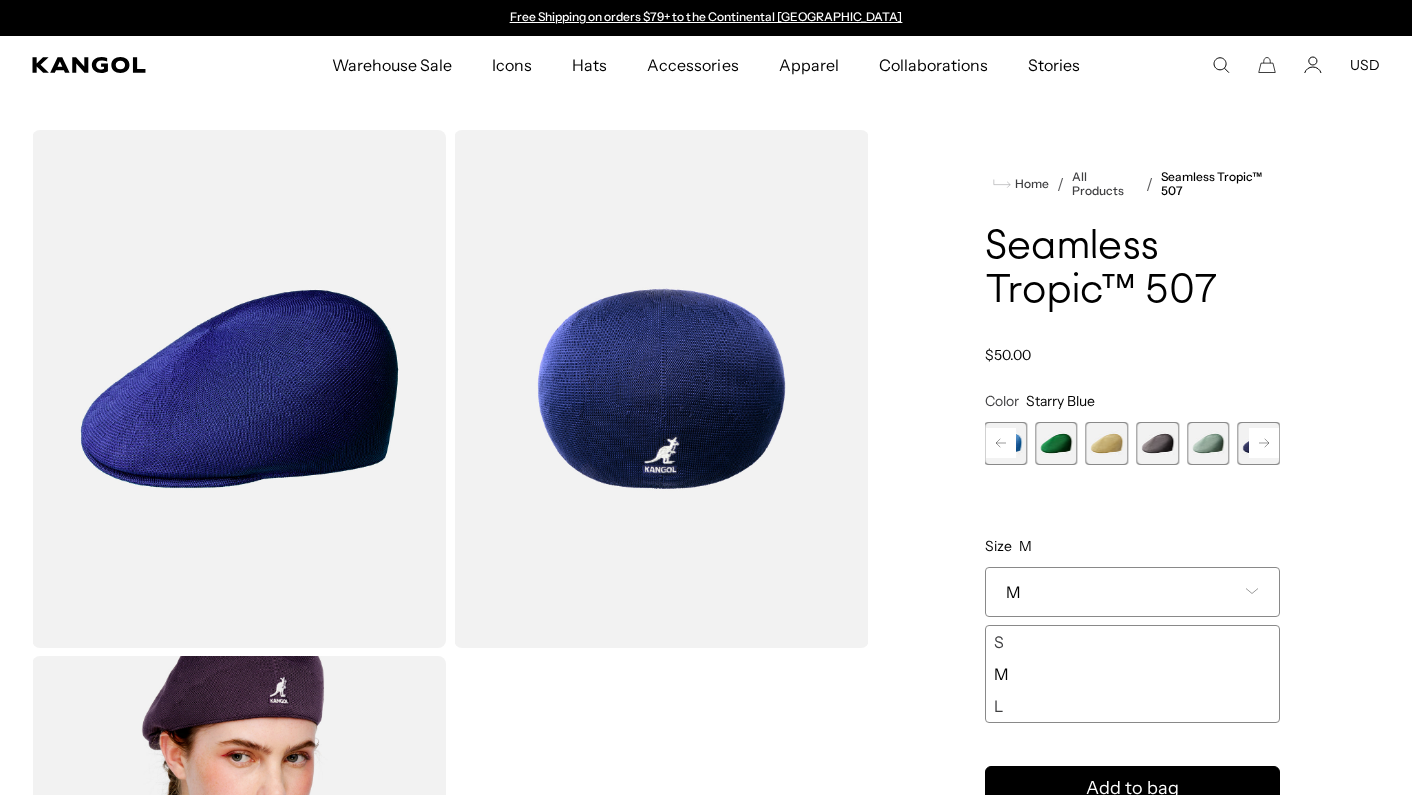 click at bounding box center (1157, 443) 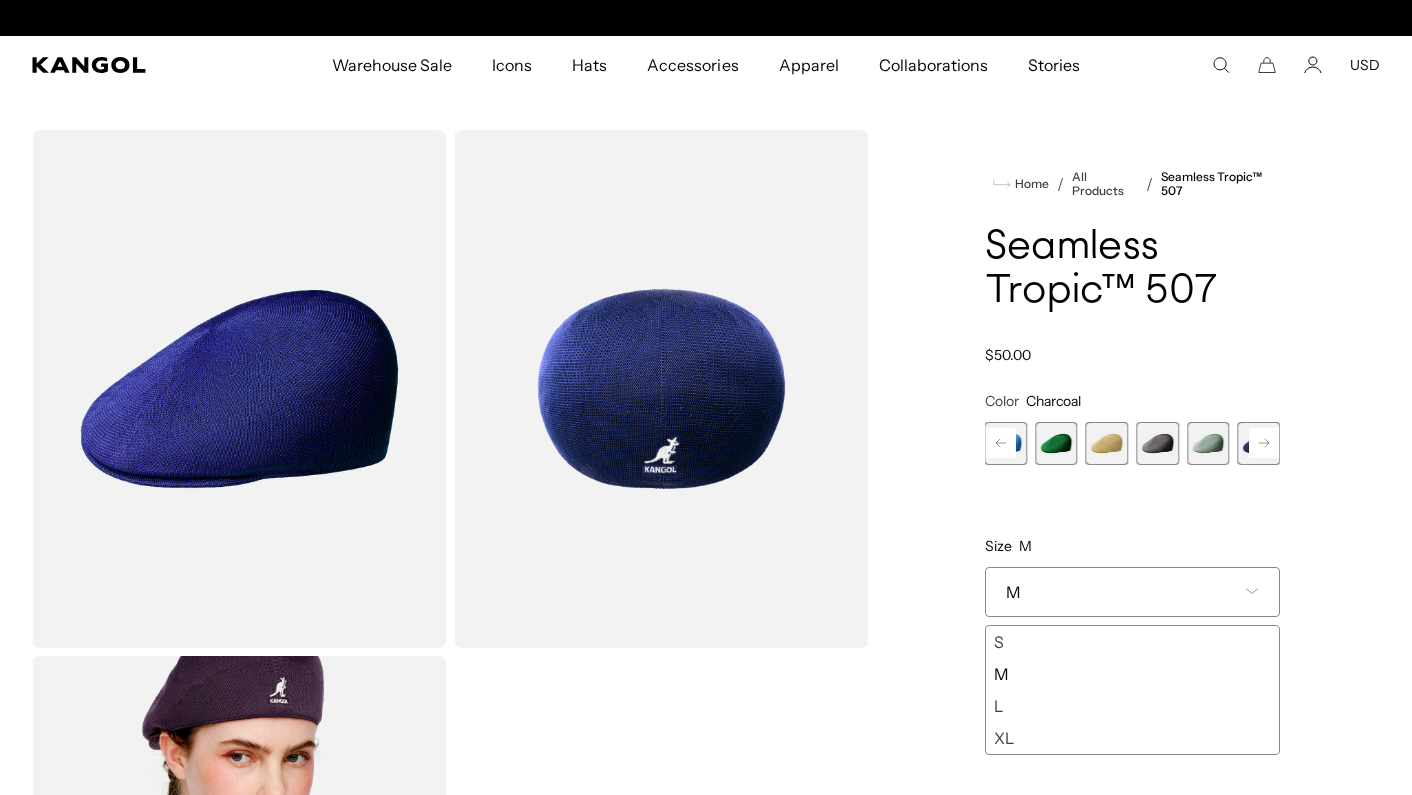 scroll, scrollTop: 0, scrollLeft: 412, axis: horizontal 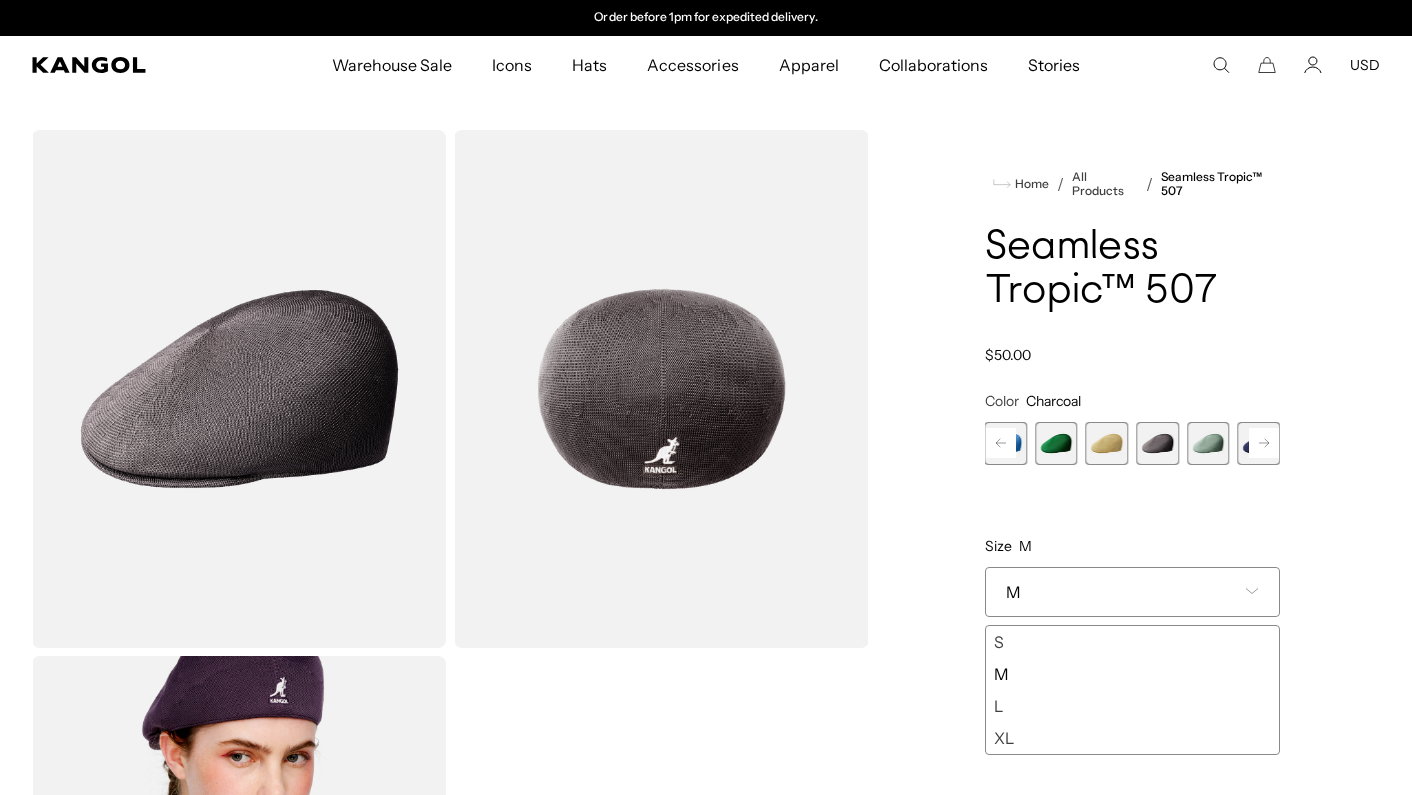 click 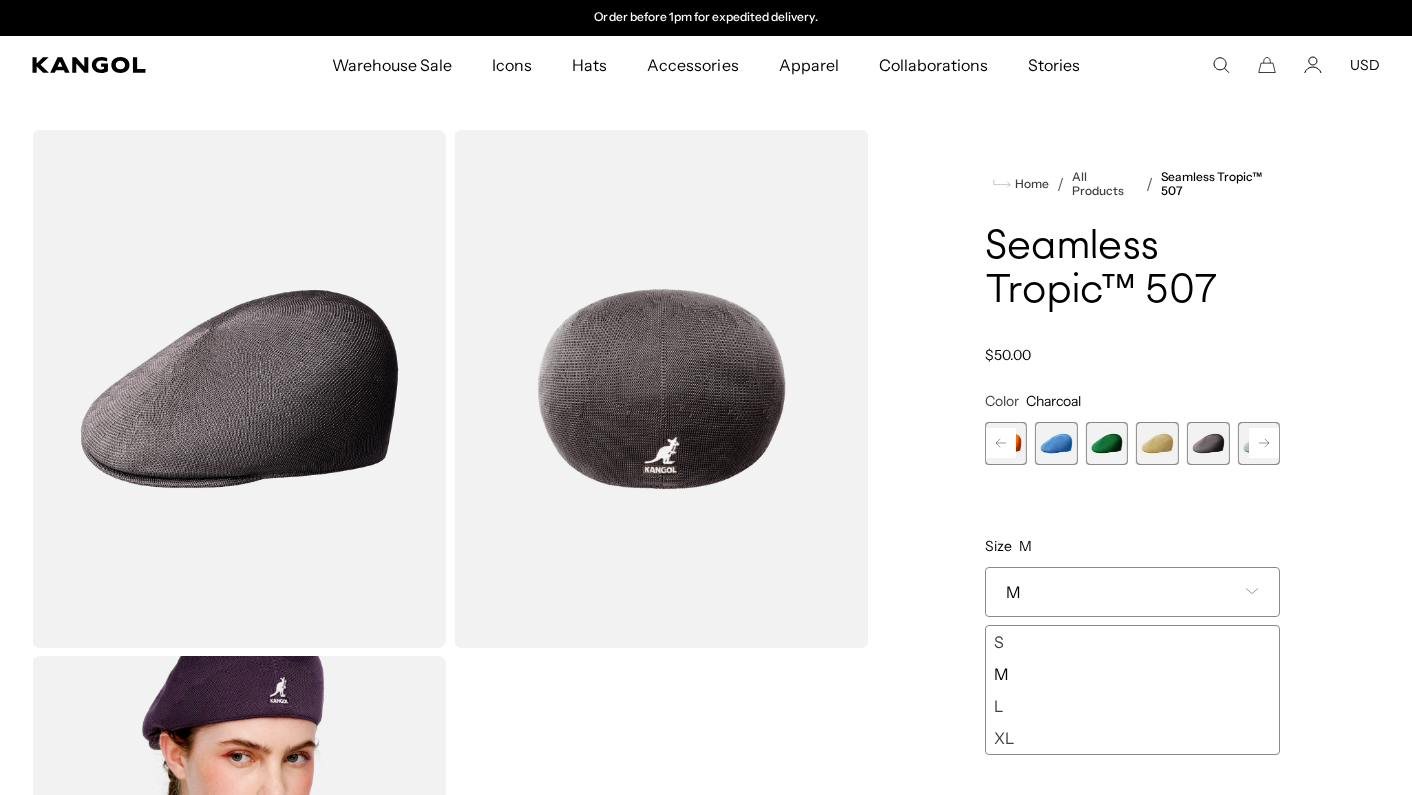 click 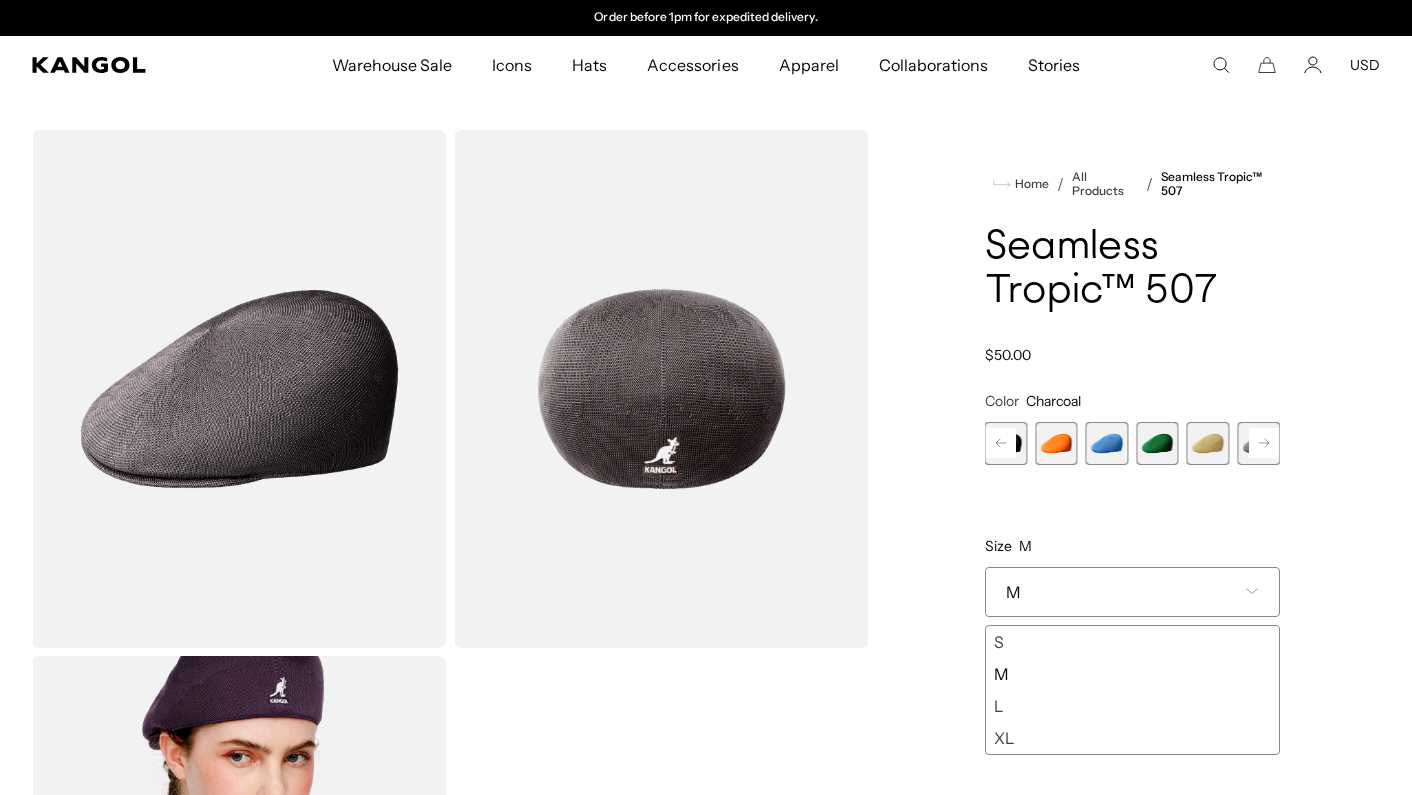 click 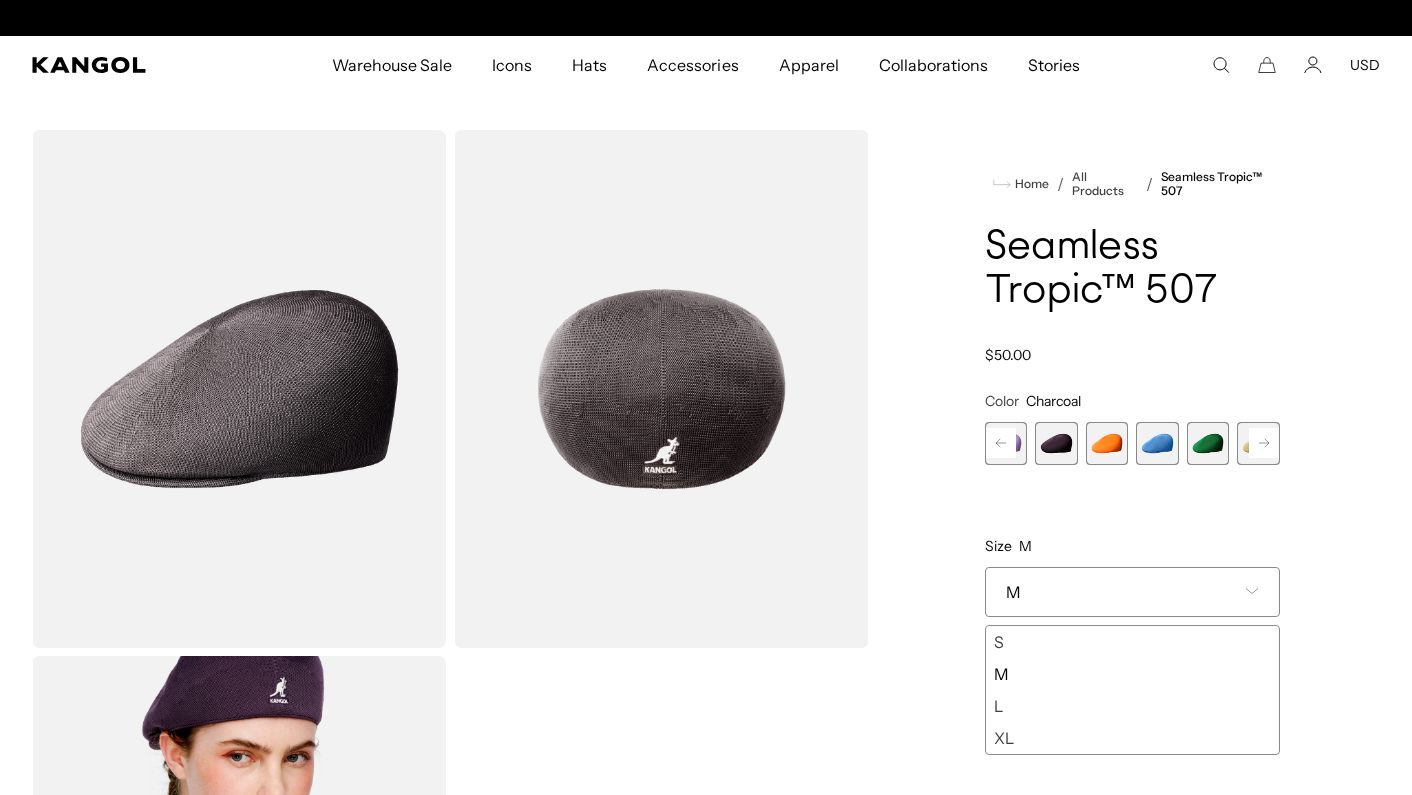 click 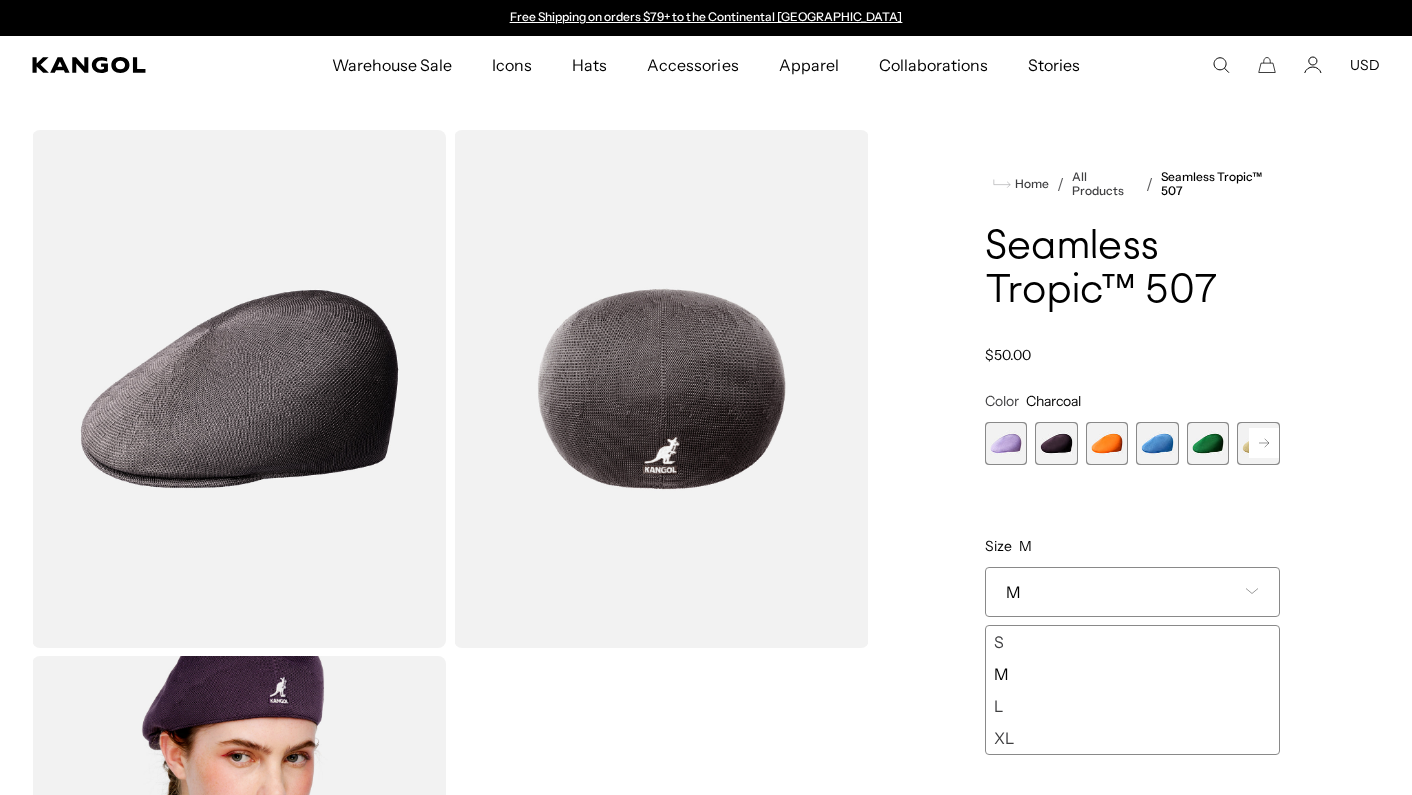 click at bounding box center (1056, 443) 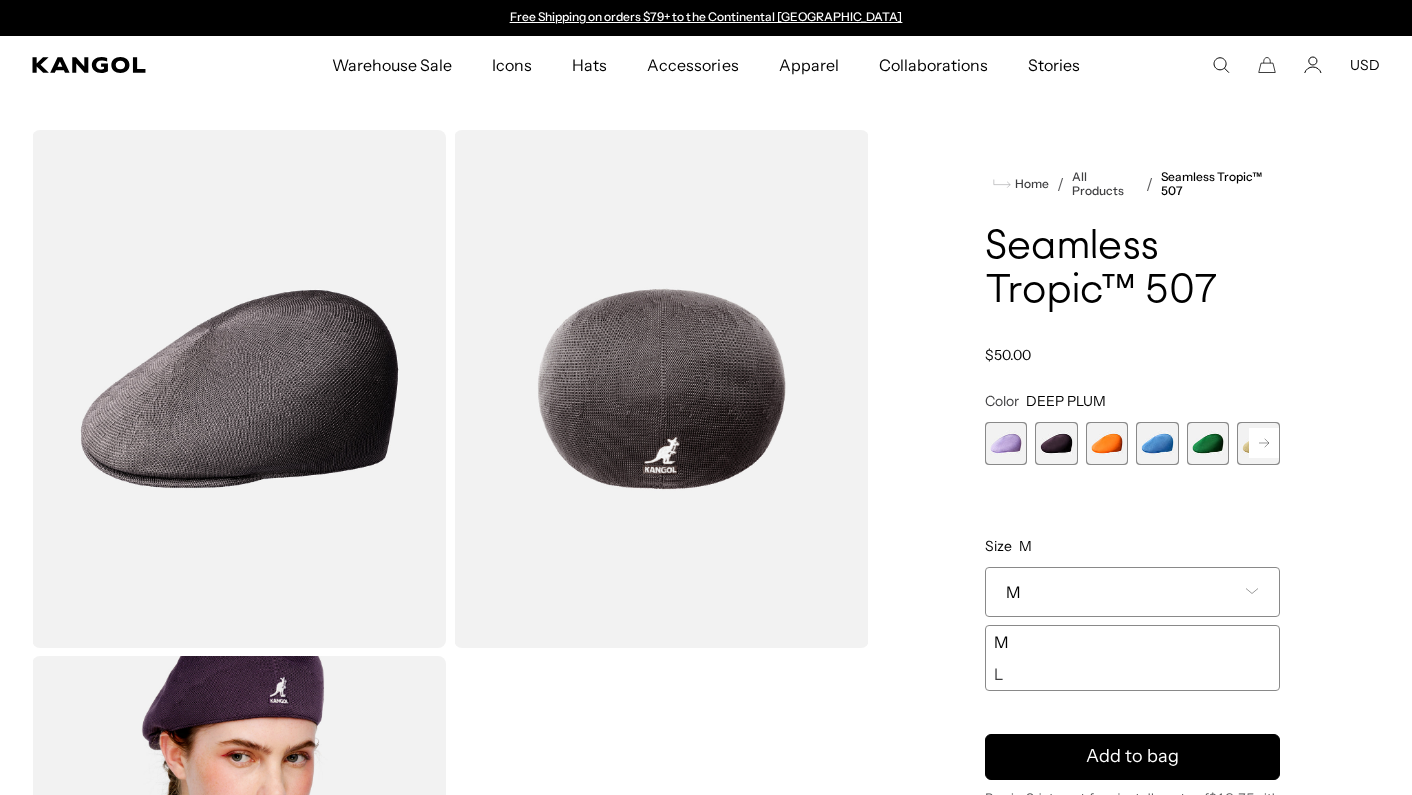 click at bounding box center [1056, 443] 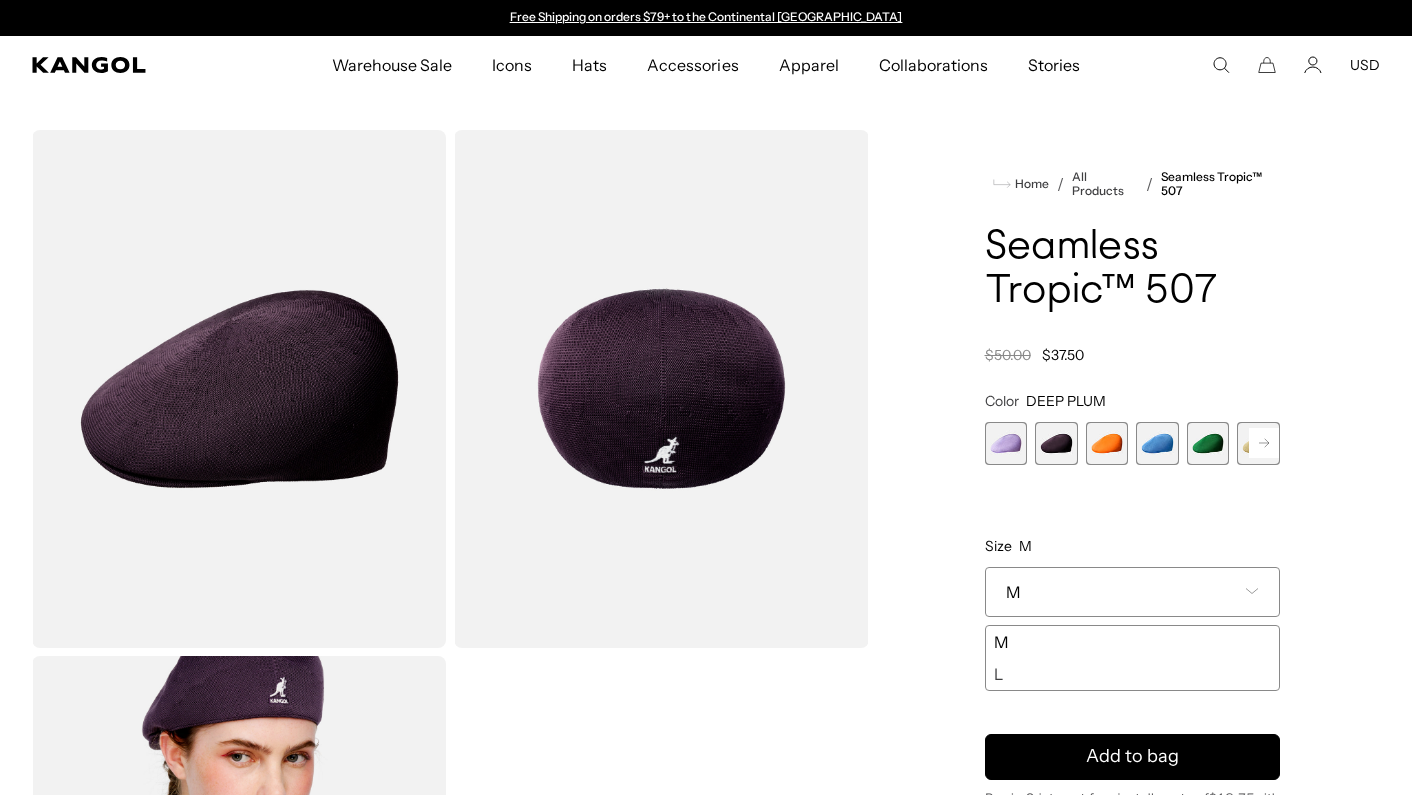 click on "M" at bounding box center [1133, 592] 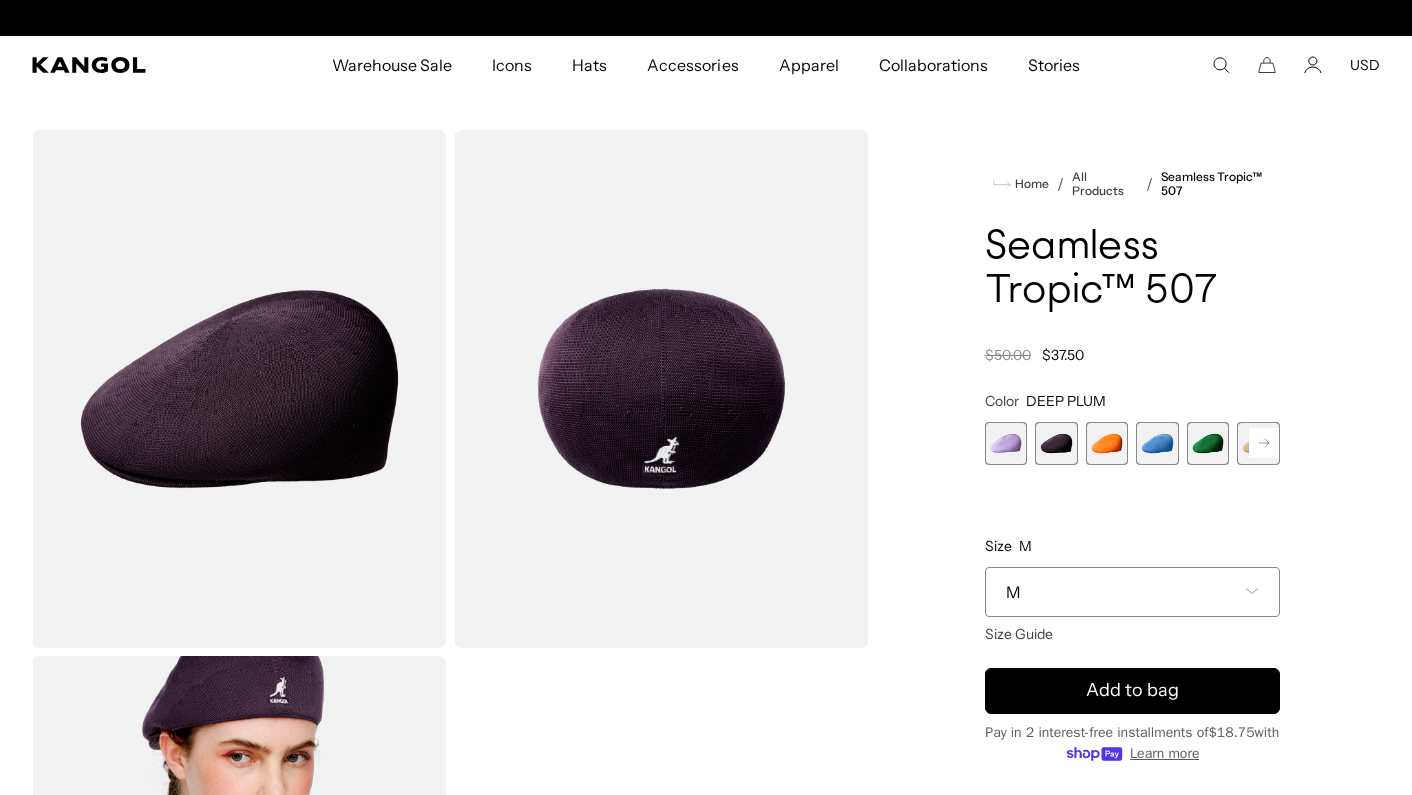 click on "M" at bounding box center (1133, 592) 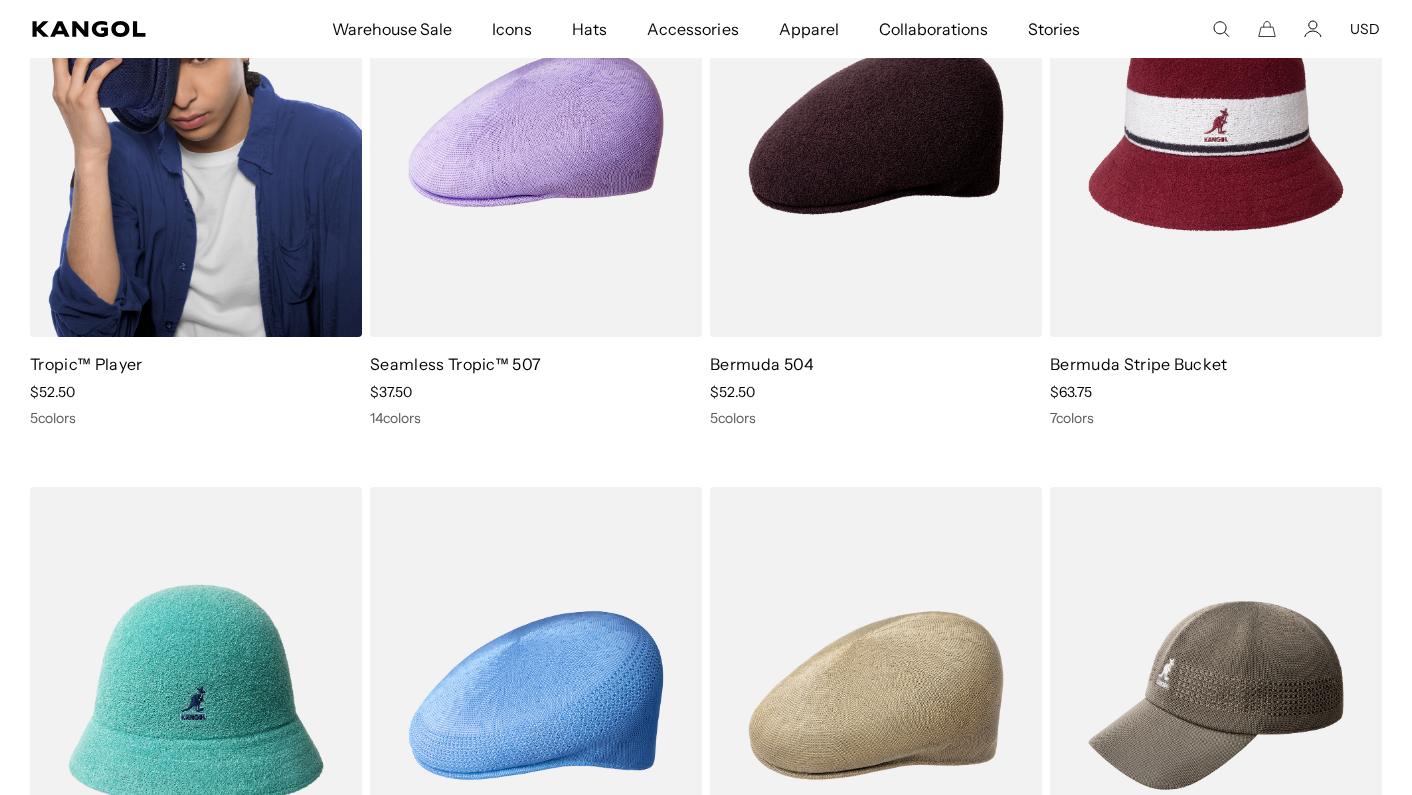 scroll, scrollTop: 0, scrollLeft: 0, axis: both 